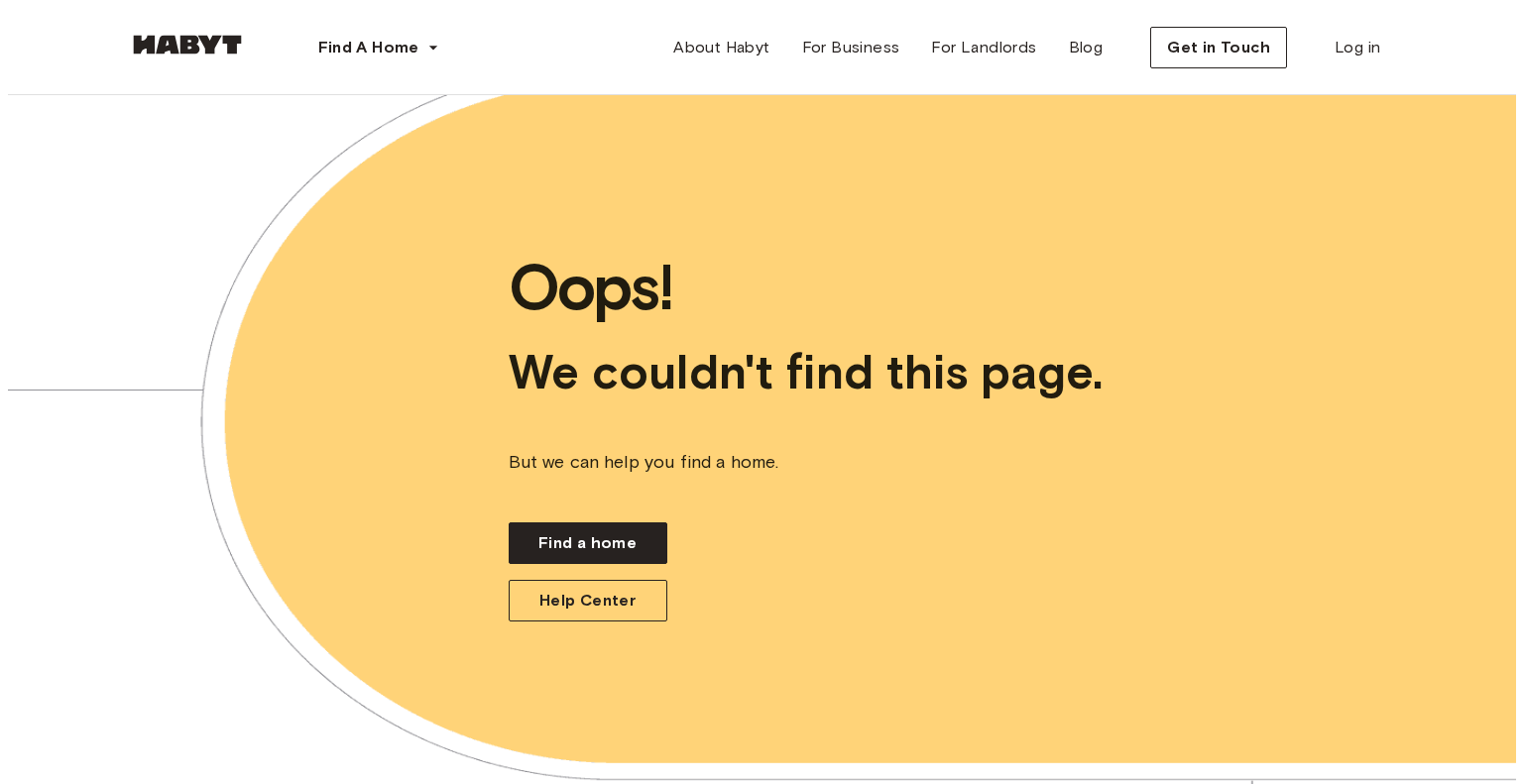 scroll, scrollTop: 0, scrollLeft: 0, axis: both 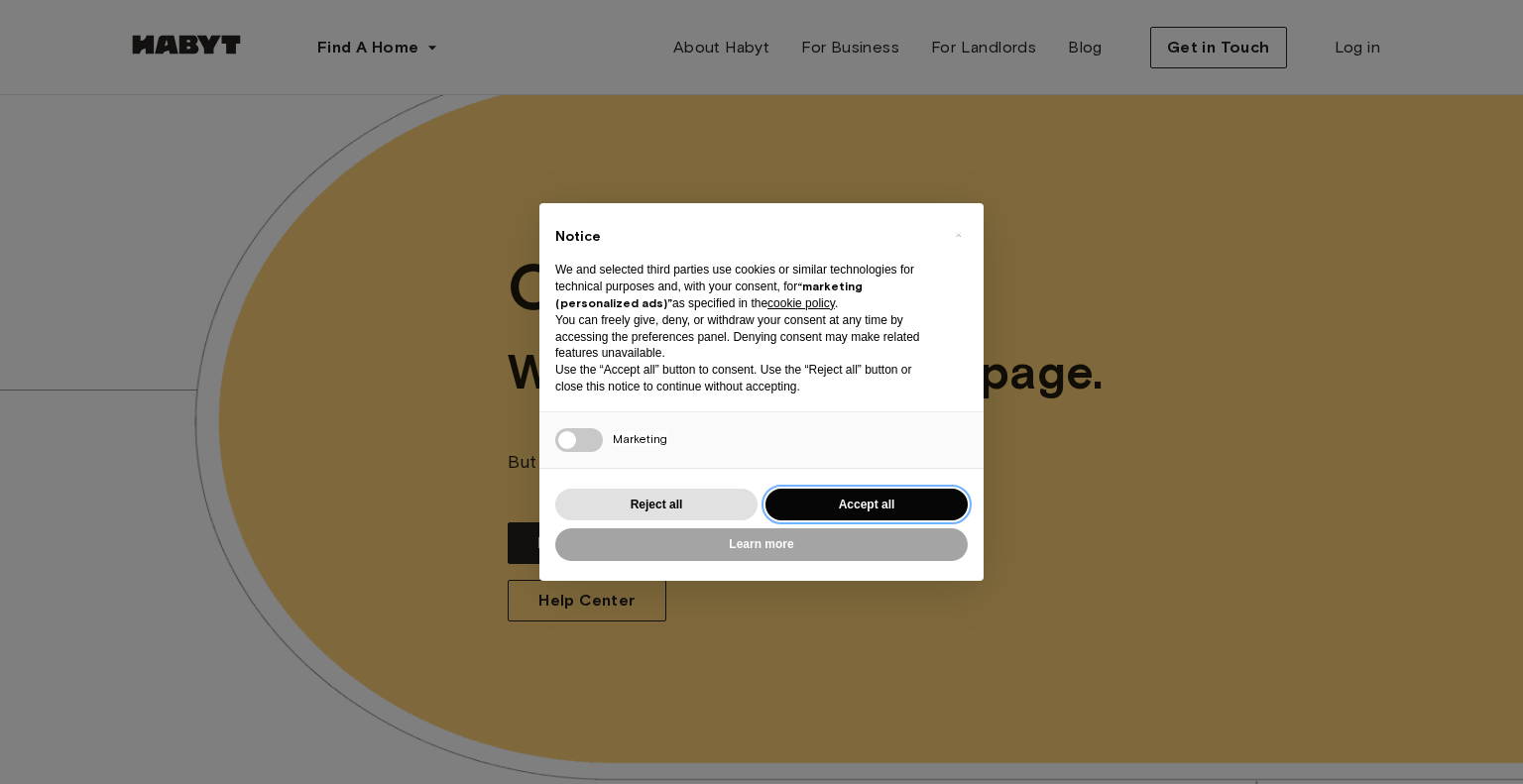 click on "Accept all" at bounding box center (867, 504) 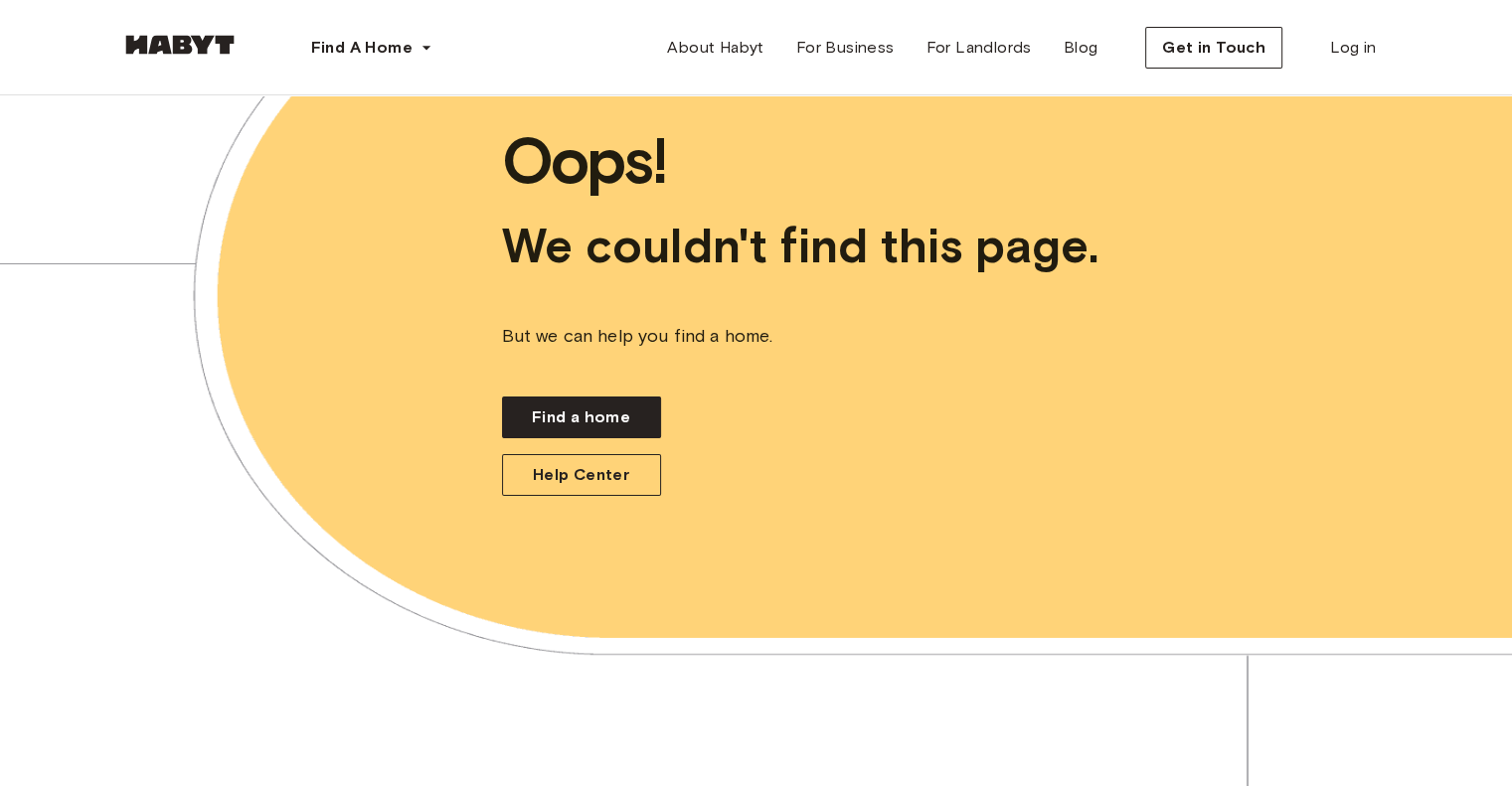 scroll, scrollTop: 0, scrollLeft: 0, axis: both 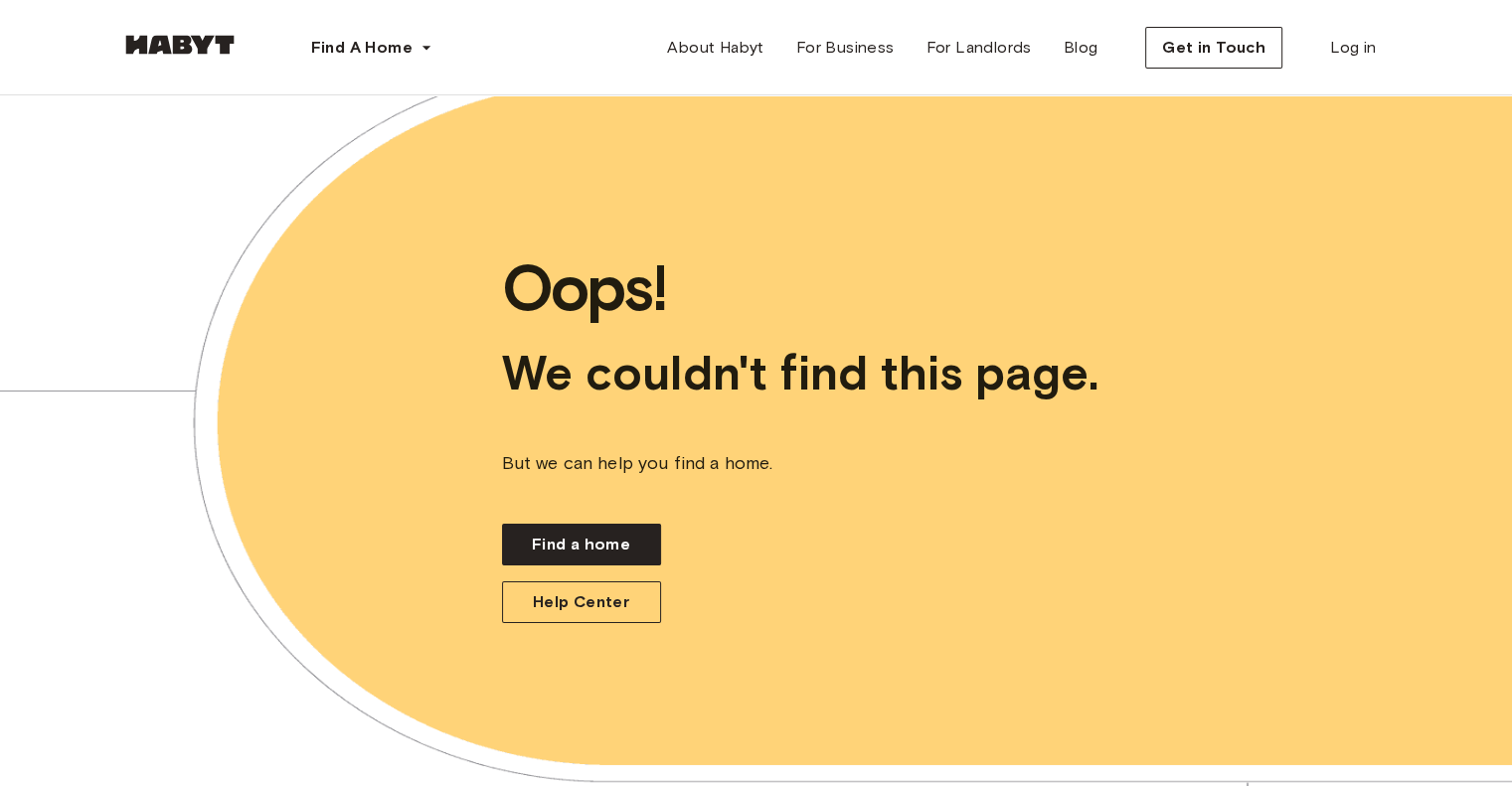 click at bounding box center (180, 45) 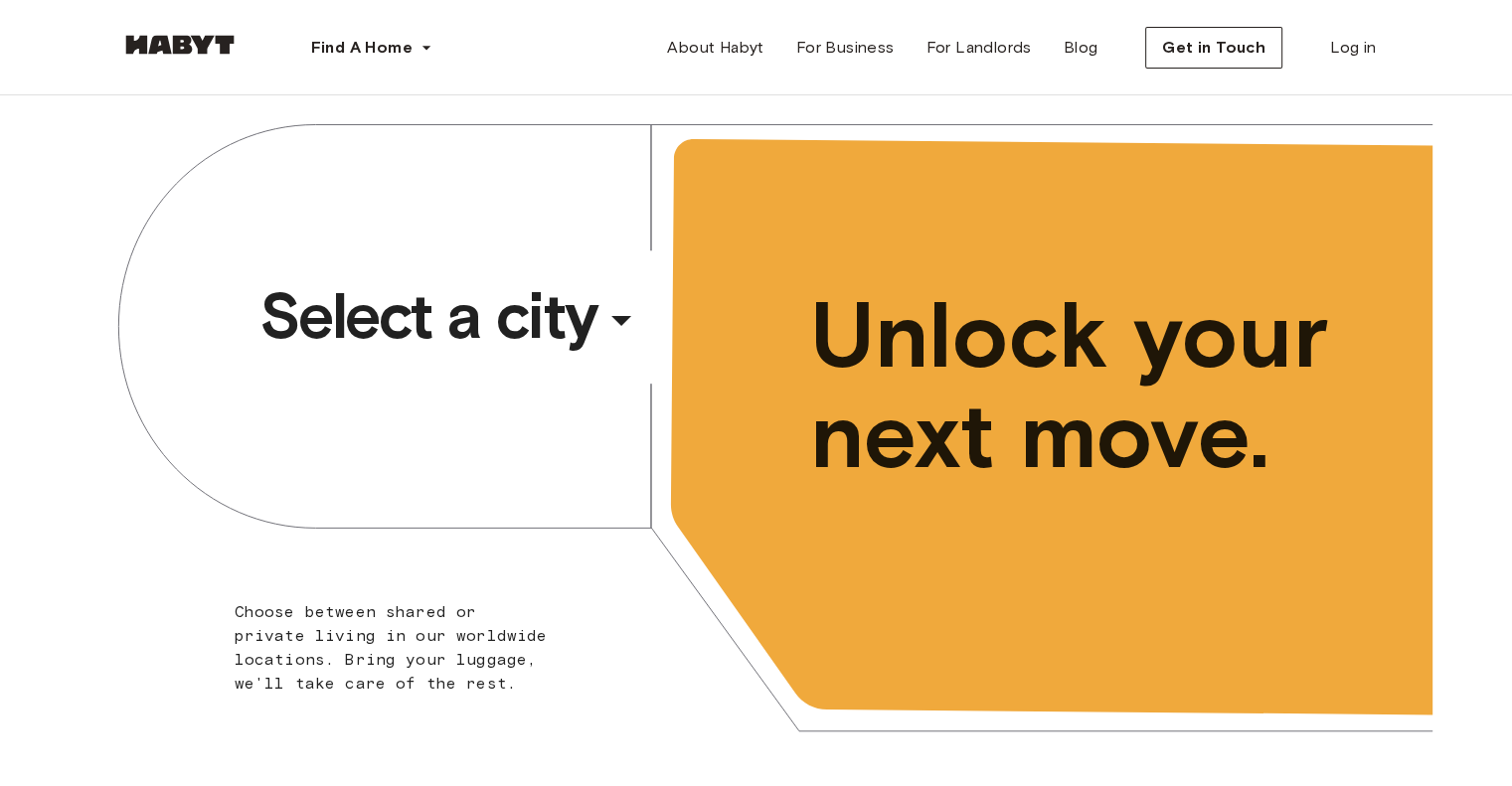 click on "Select a city" at bounding box center (428, 316) 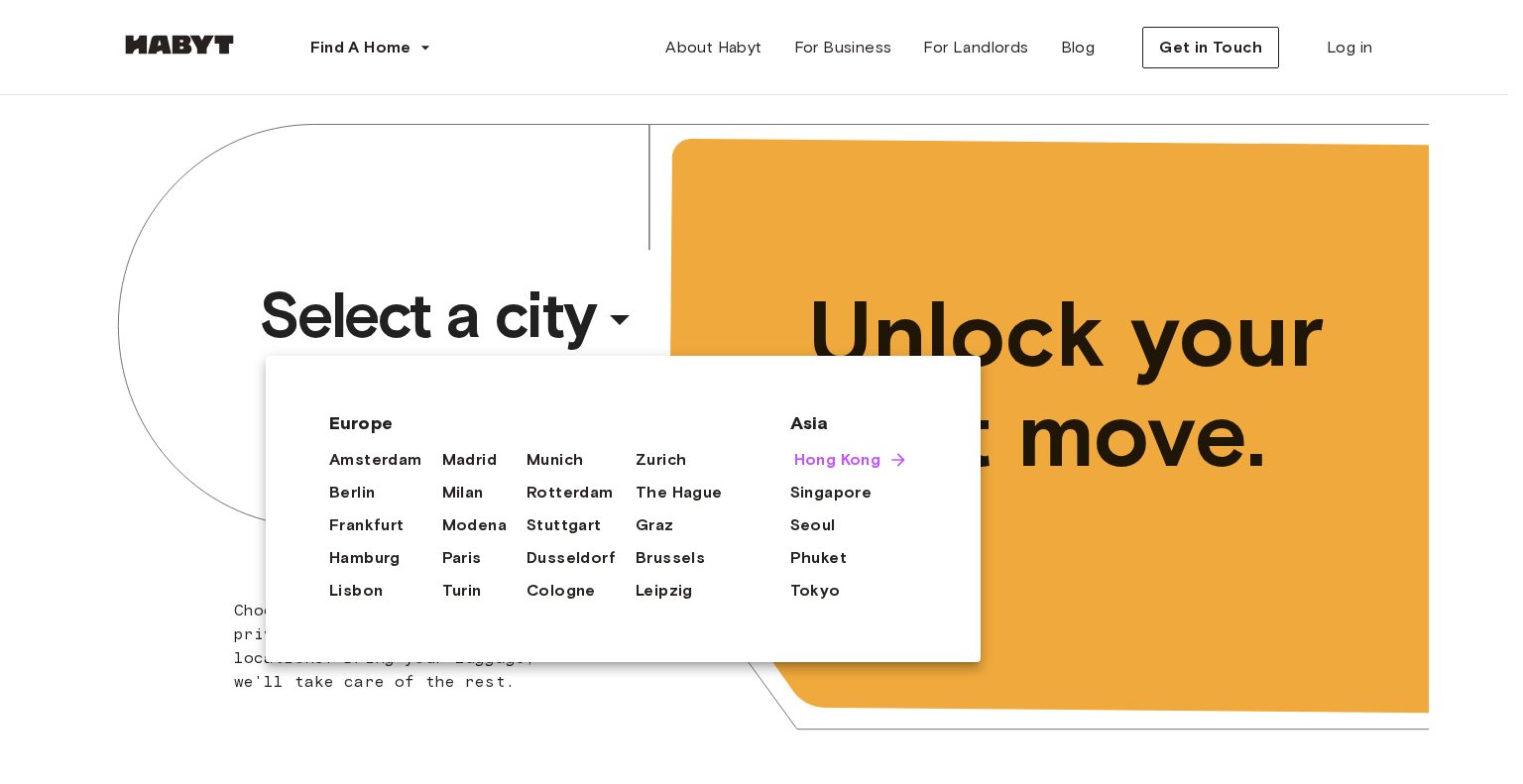 click on "Hong Kong" at bounding box center [838, 460] 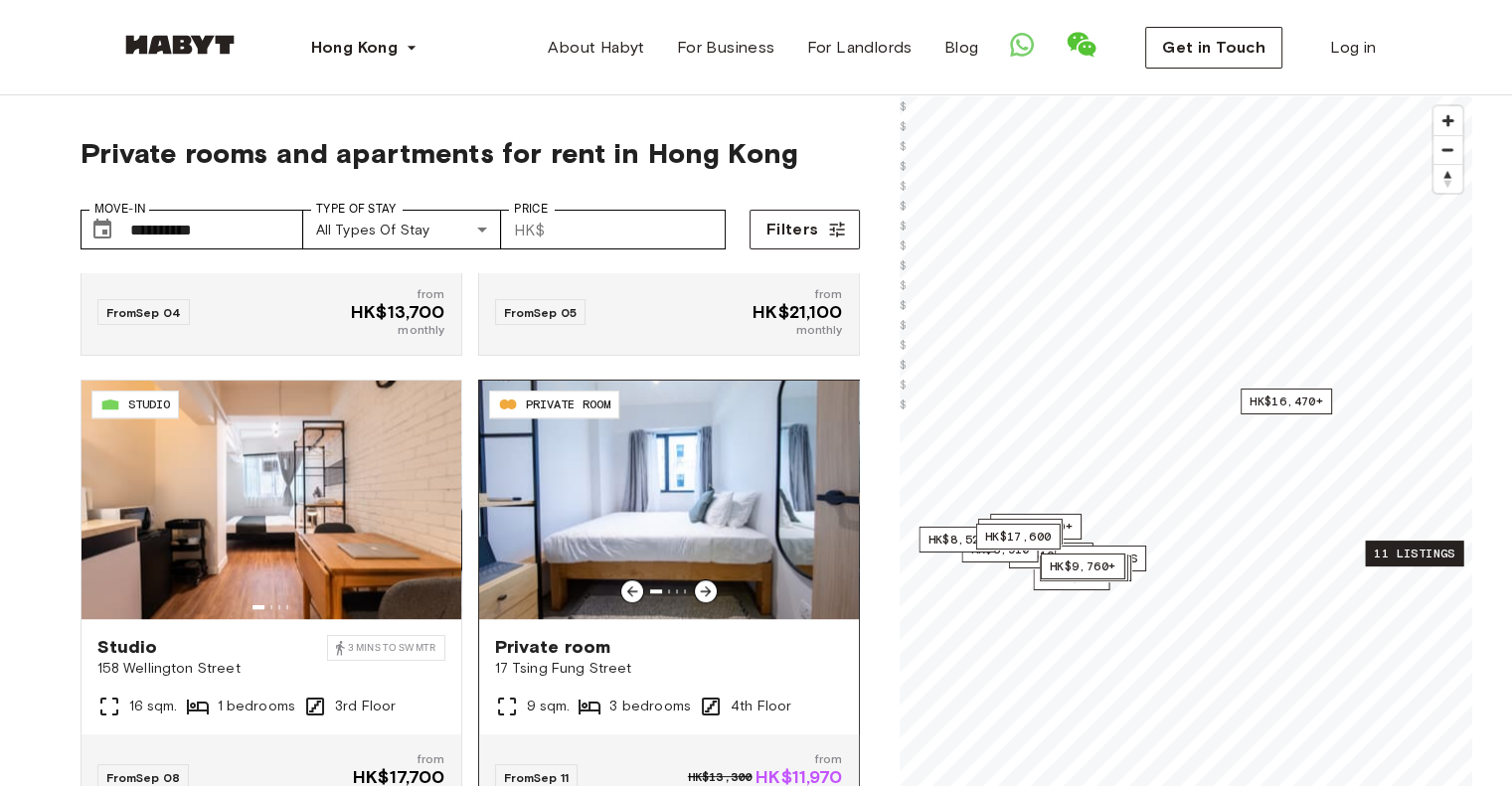 scroll, scrollTop: 1888, scrollLeft: 0, axis: vertical 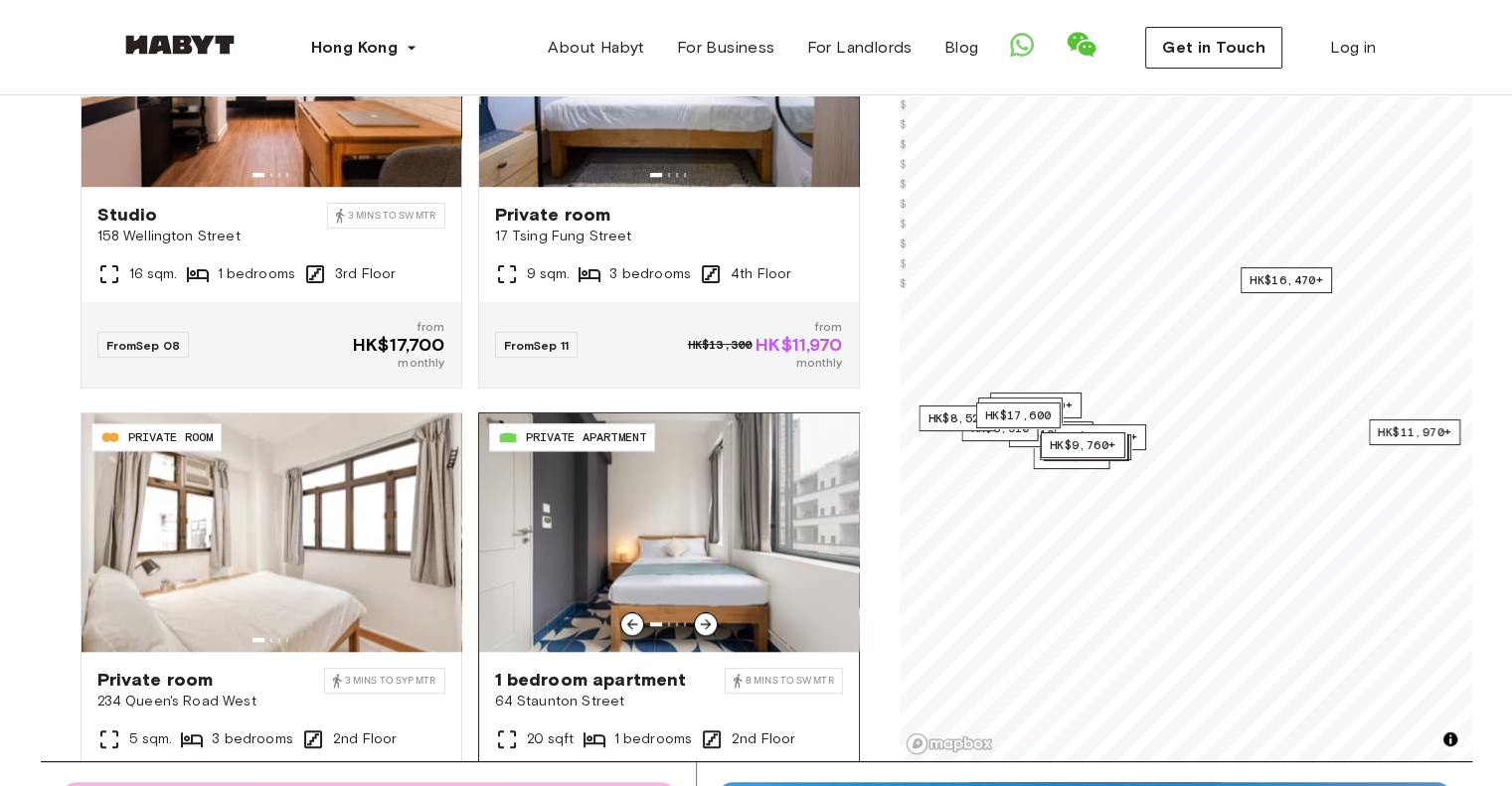 click at bounding box center (669, 533) 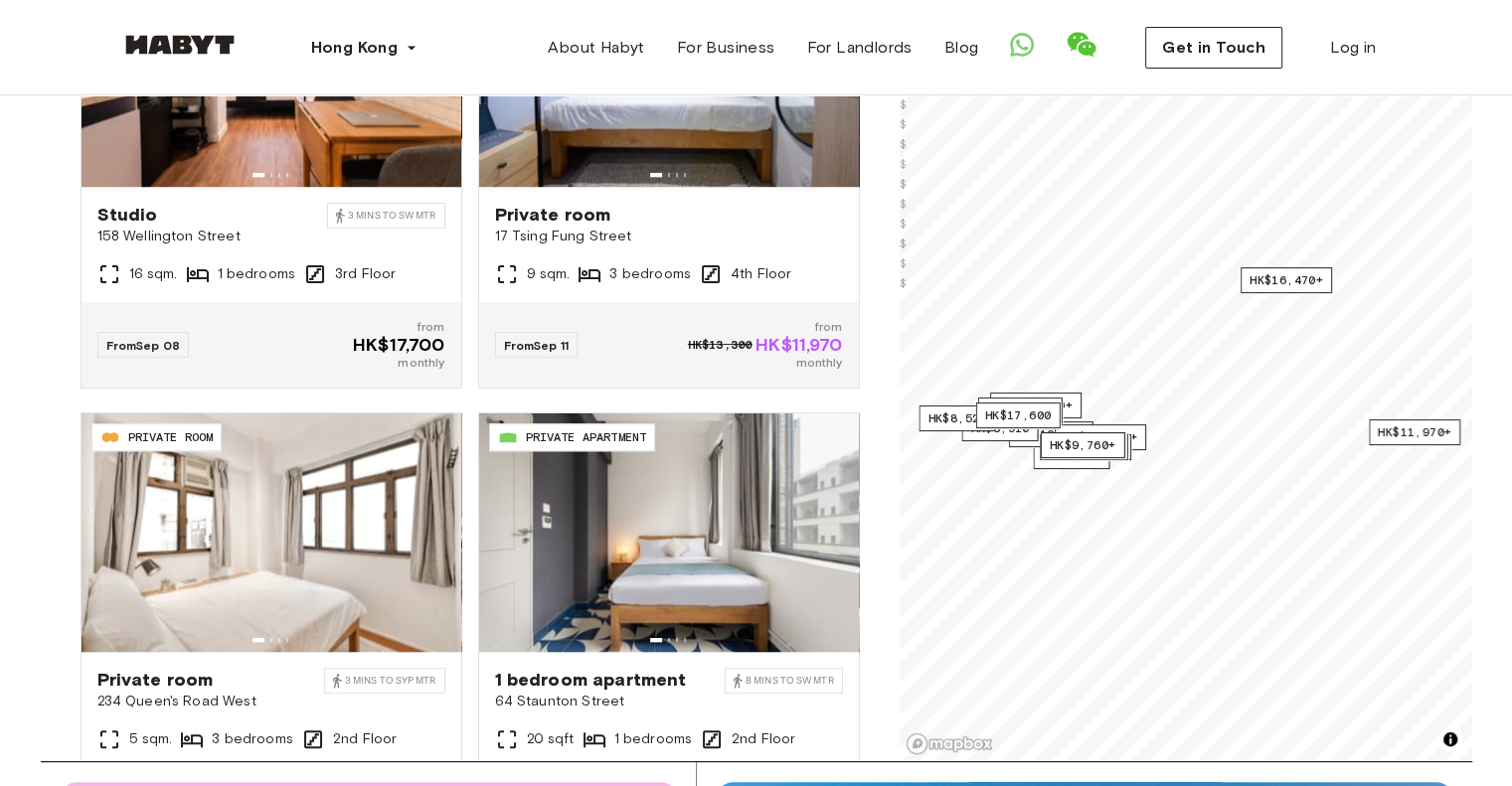 click on "Private rooms and apartments for rent in [CITY] Move-In ​ [DATE] Move-In Type of Stay All types of stay Type of Stay Price ​ HK$ Price Filters [ID] PRIVATE ROOM Private room [NUMBER] [STREET] [SQFT] sqm. [BEDROOMS] bedrooms [FLOOR] Floor From [DATE] HK$[PRICE] from HK$[PRICE] monthly [ID] PRIVATE ROOM Private room [NUMBER] [STREET] [MINS] [TRANSIT_DIRECTION] [TRANSIT_STATION] [TRANSIT_LINE] [SQFT] sqm. [BEDROOMS] bedrooms [FLOOR] Floor From [DATE] HK$[PRICE] from HK$[PRICE] monthly [ID] STUDIO Studio [NUMBER]-[NUMBER] [STREET] [SQFT] sqm. [BEDROOMS] bedrooms [FLOOR] Floor From [DATE] HK$[PRICE] from HK$[PRICE] monthly [ID] STUDIO Studio [NUMBER]-[NUMBER] [STREET] [SQFT] sqm. [BEDROOMS] bedrooms [FLOOR] Floor From [DATE] HK$[PRICE] from HK$[PRICE] monthly [ID] PRIVATE ROOM Private room [NUMBER] [STREET] [SQFT] sqm. [BEDROOMS] bedrooms [FLOOR] Floor From [DATE] HK$[PRICE] from HK$[PRICE] monthly [ID] PRIVATE ROOM Private room [NUMBER] [STREET] [SQFT] sqm. [BEDROOMS] bedrooms [FLOOR] Floor From [DATE] HK$[PRICE] from HK$[PRICE] monthly [ID] STUDIO Studio [NUMBER] [STREET]" at bounding box center [756, 1631] 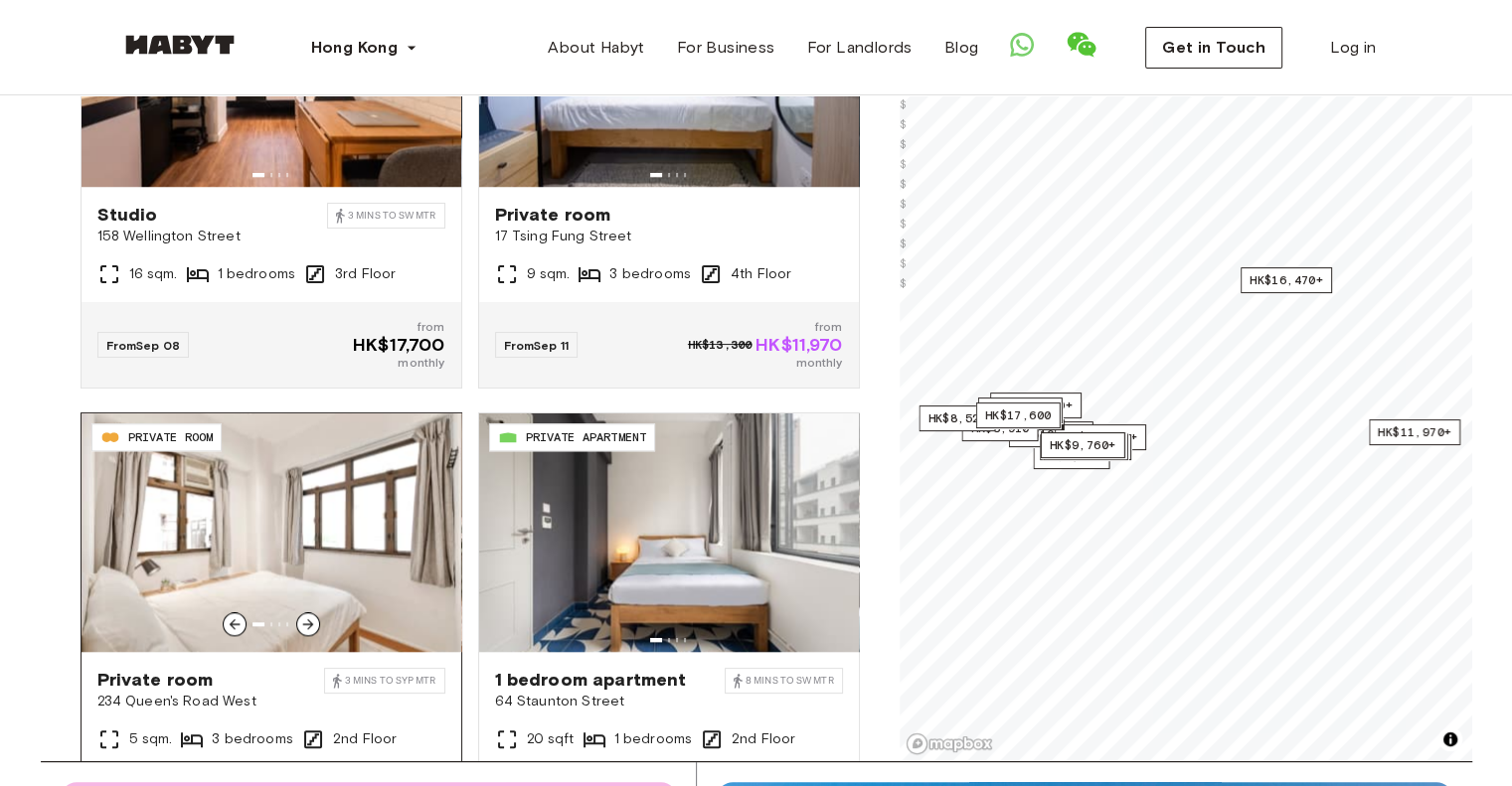 click 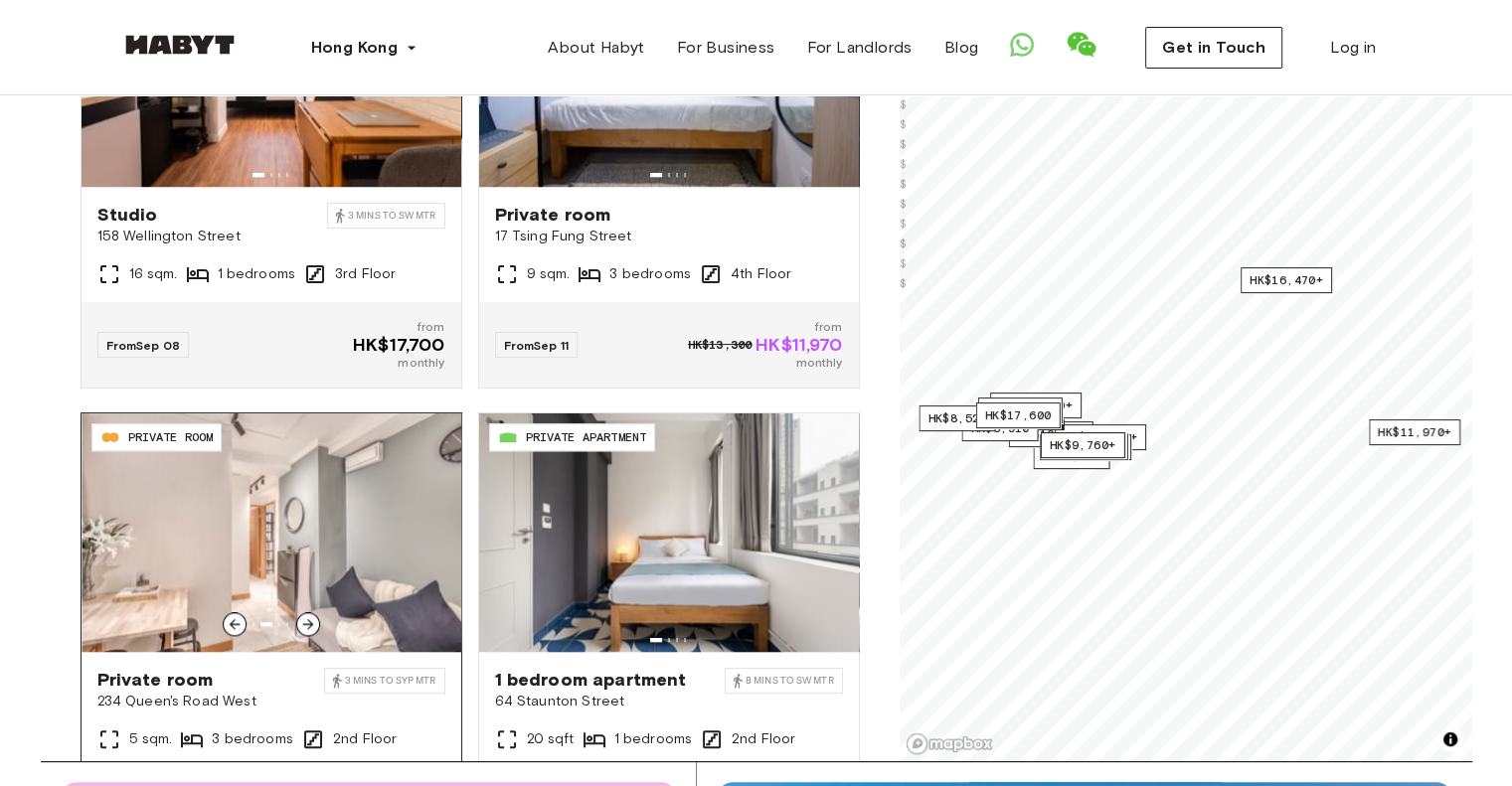click 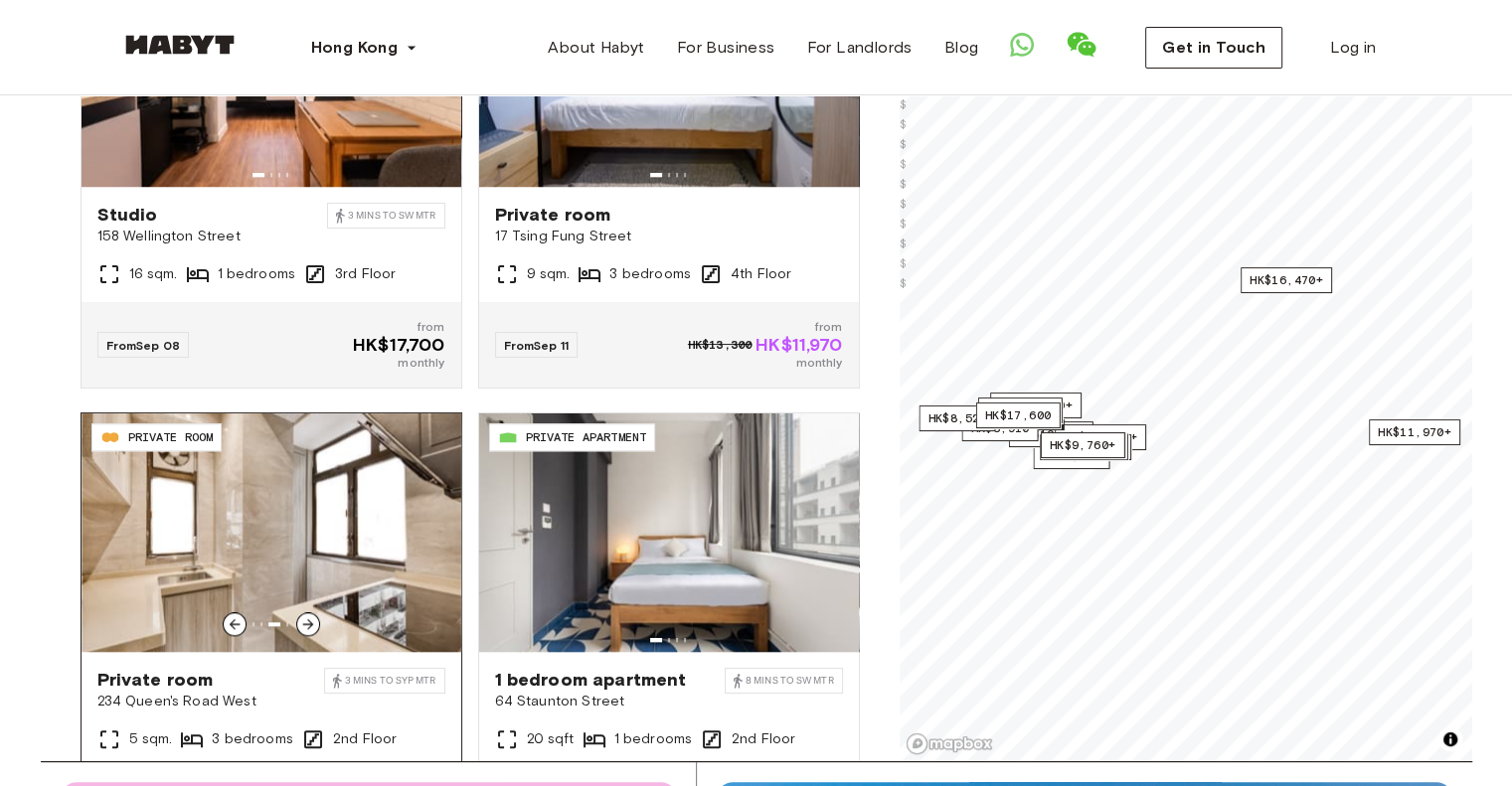 click 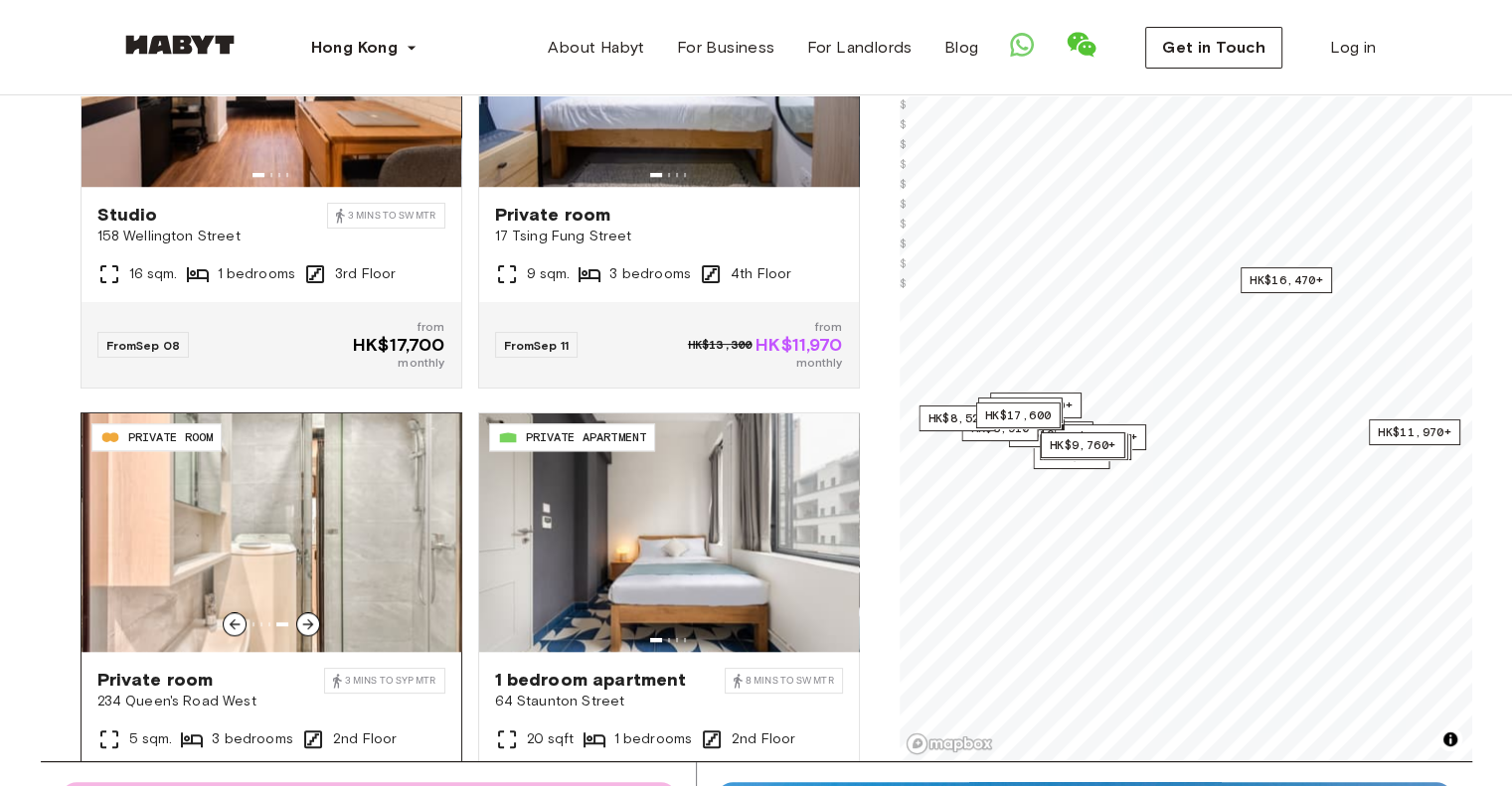 click 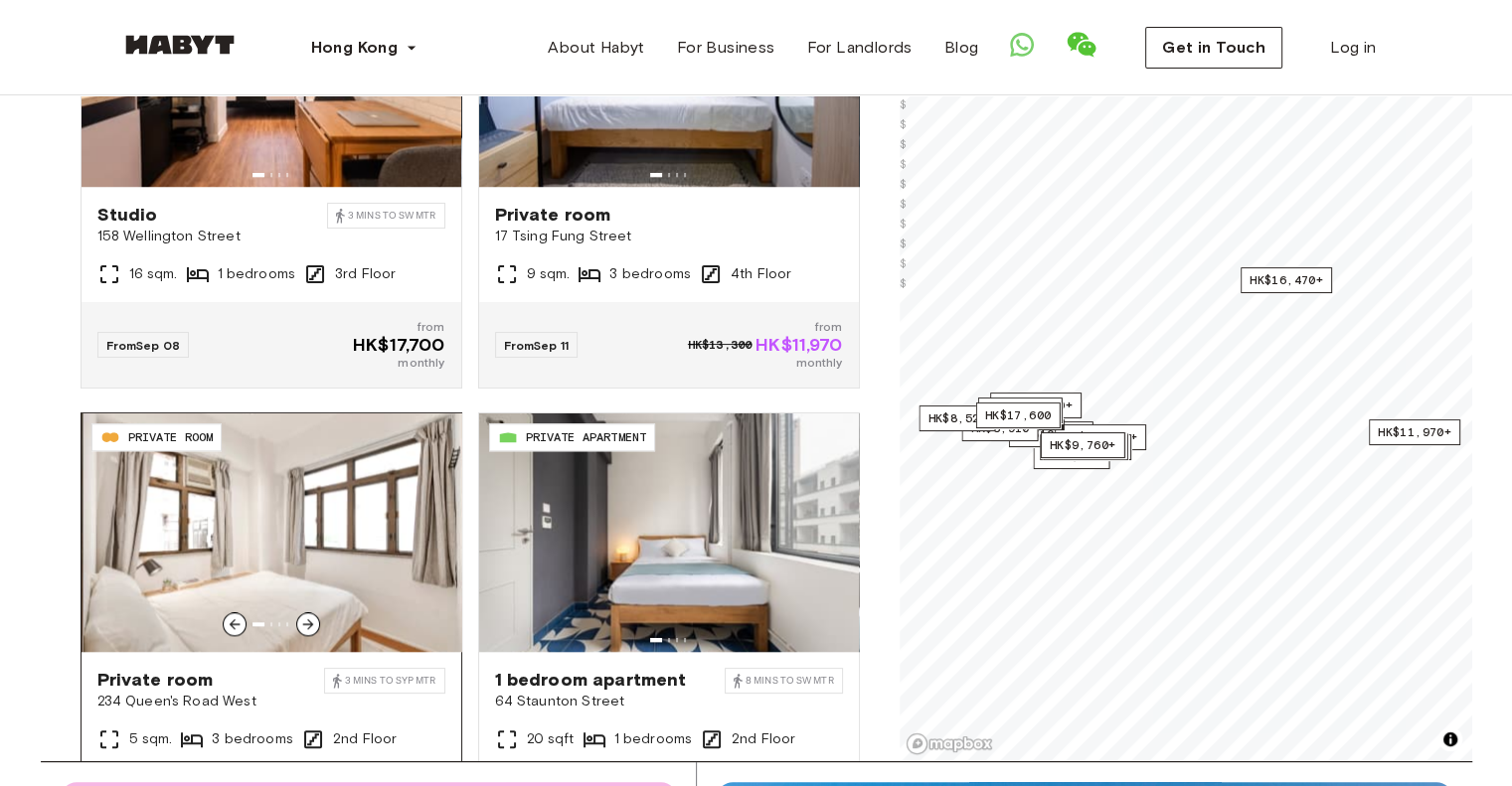 click 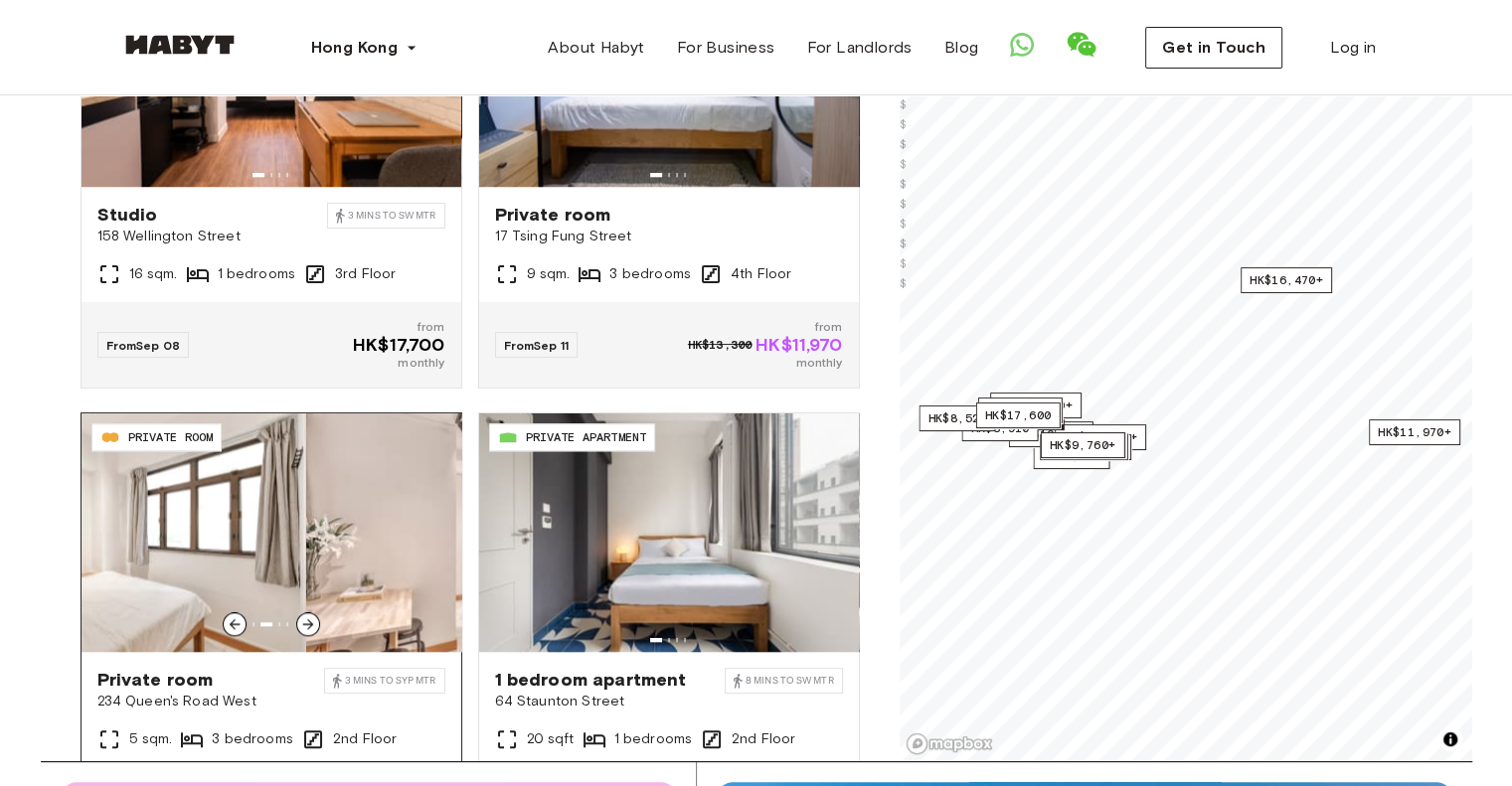 click 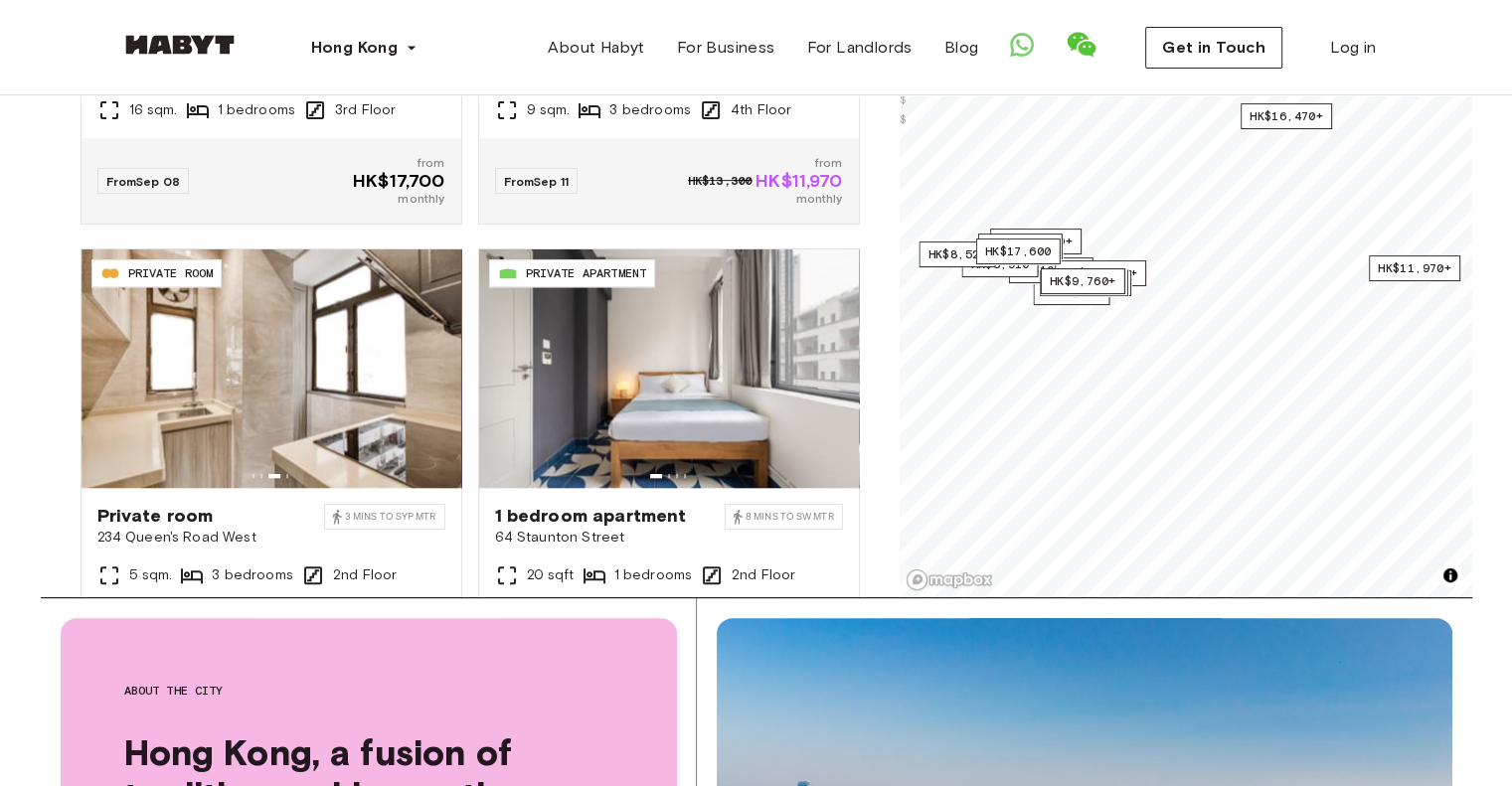 scroll, scrollTop: 298, scrollLeft: 0, axis: vertical 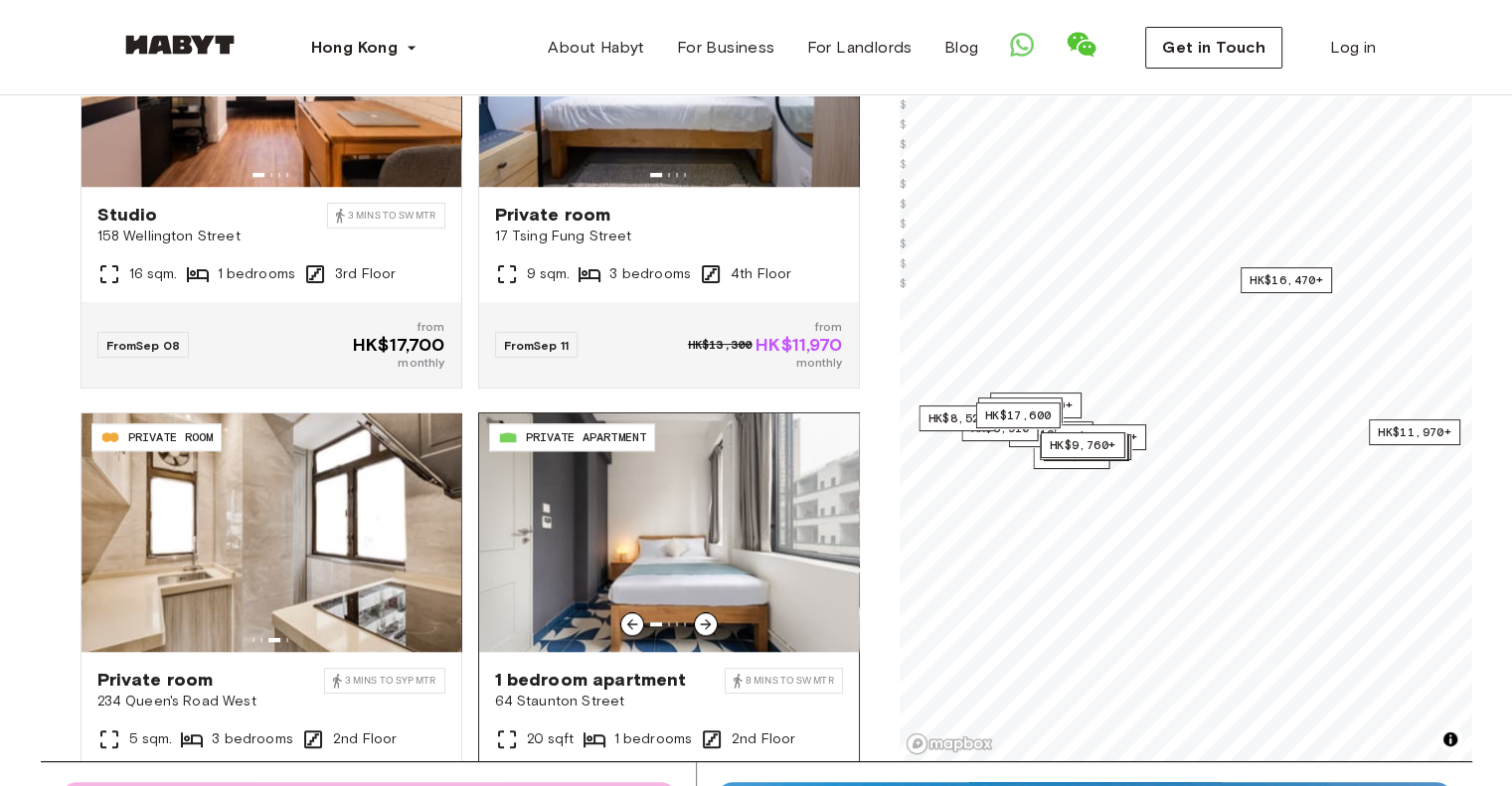 click at bounding box center (669, 533) 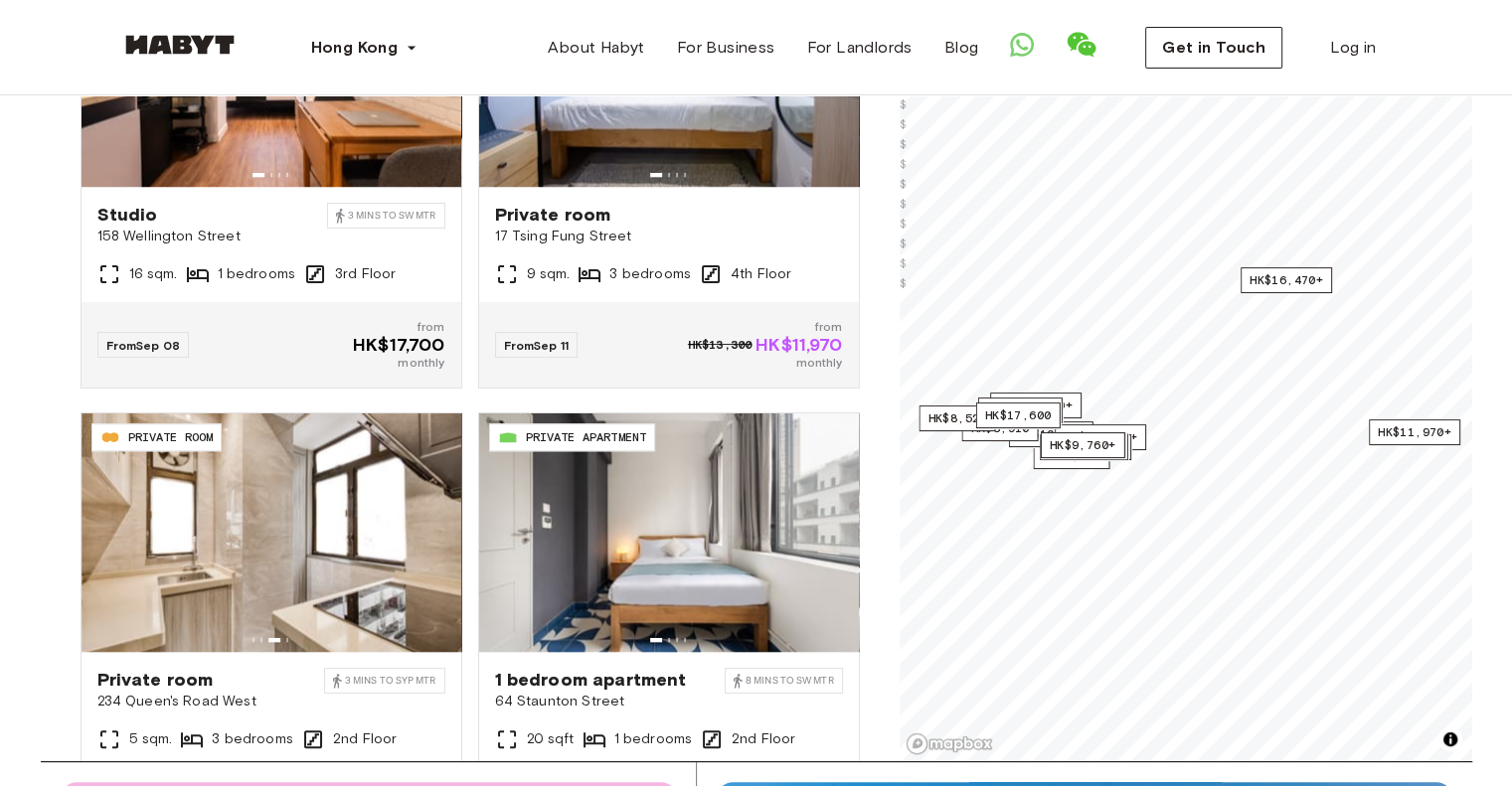 click on "Private rooms and apartments for rent in [CITY] Move-In ​ [DATE] Move-In Type of Stay All types of stay Type of Stay Price ​ HK$ Price Filters [ID] PRIVATE ROOM Private room [NUMBER] [STREET] [SQFT] sqm. [BEDROOMS] bedrooms [FLOOR] Floor From [DATE] HK$[PRICE] from HK$[PRICE] monthly [ID] PRIVATE ROOM Private room [NUMBER] [STREET] [MINS] [TRANSIT_DIRECTION] [TRANSIT_STATION] [TRANSIT_LINE] [SQFT] sqm. [BEDROOMS] bedrooms [FLOOR] Floor From [DATE] HK$[PRICE] from HK$[PRICE] monthly [ID] STUDIO Studio [NUMBER]-[NUMBER] [STREET] [SQFT] sqm. [BEDROOMS] bedrooms [FLOOR] Floor From [DATE] HK$[PRICE] from HK$[PRICE] monthly [ID] STUDIO Studio [NUMBER]-[NUMBER] [STREET] [SQFT] sqm. [BEDROOMS] bedrooms [FLOOR] Floor From [DATE] HK$[PRICE] from HK$[PRICE] monthly [ID] PRIVATE ROOM Private room [NUMBER] [STREET] [SQFT] sqm. [BEDROOMS] bedrooms [FLOOR] Floor From [DATE] HK$[PRICE] from HK$[PRICE] monthly [ID] PRIVATE ROOM Private room [NUMBER] [STREET] [SQFT] sqm. [BEDROOMS] bedrooms [FLOOR] Floor From [DATE] HK$[PRICE] from HK$[PRICE] monthly [ID] STUDIO Studio [NUMBER] [STREET]" at bounding box center (756, 1631) 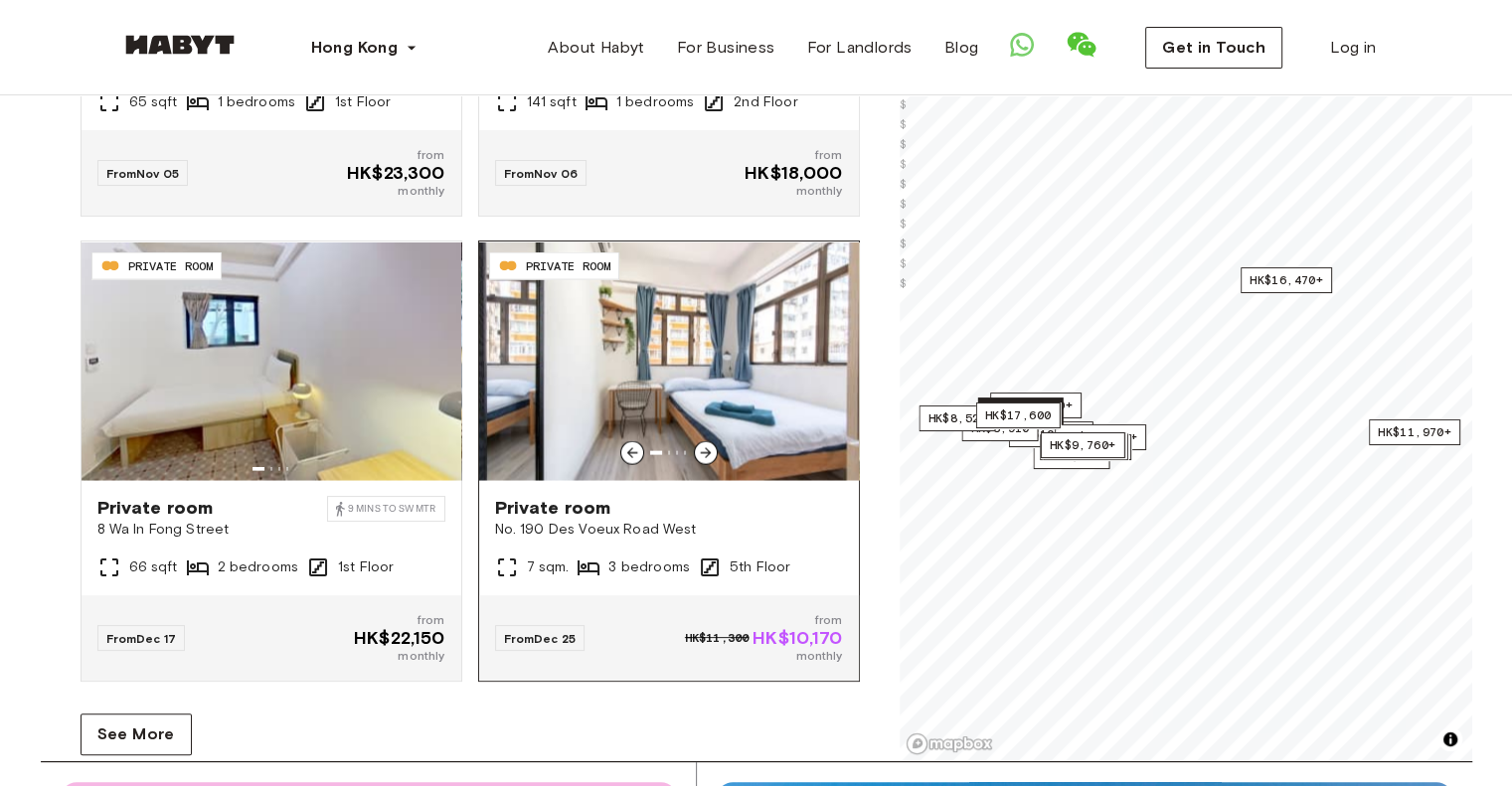 scroll, scrollTop: 3964, scrollLeft: 0, axis: vertical 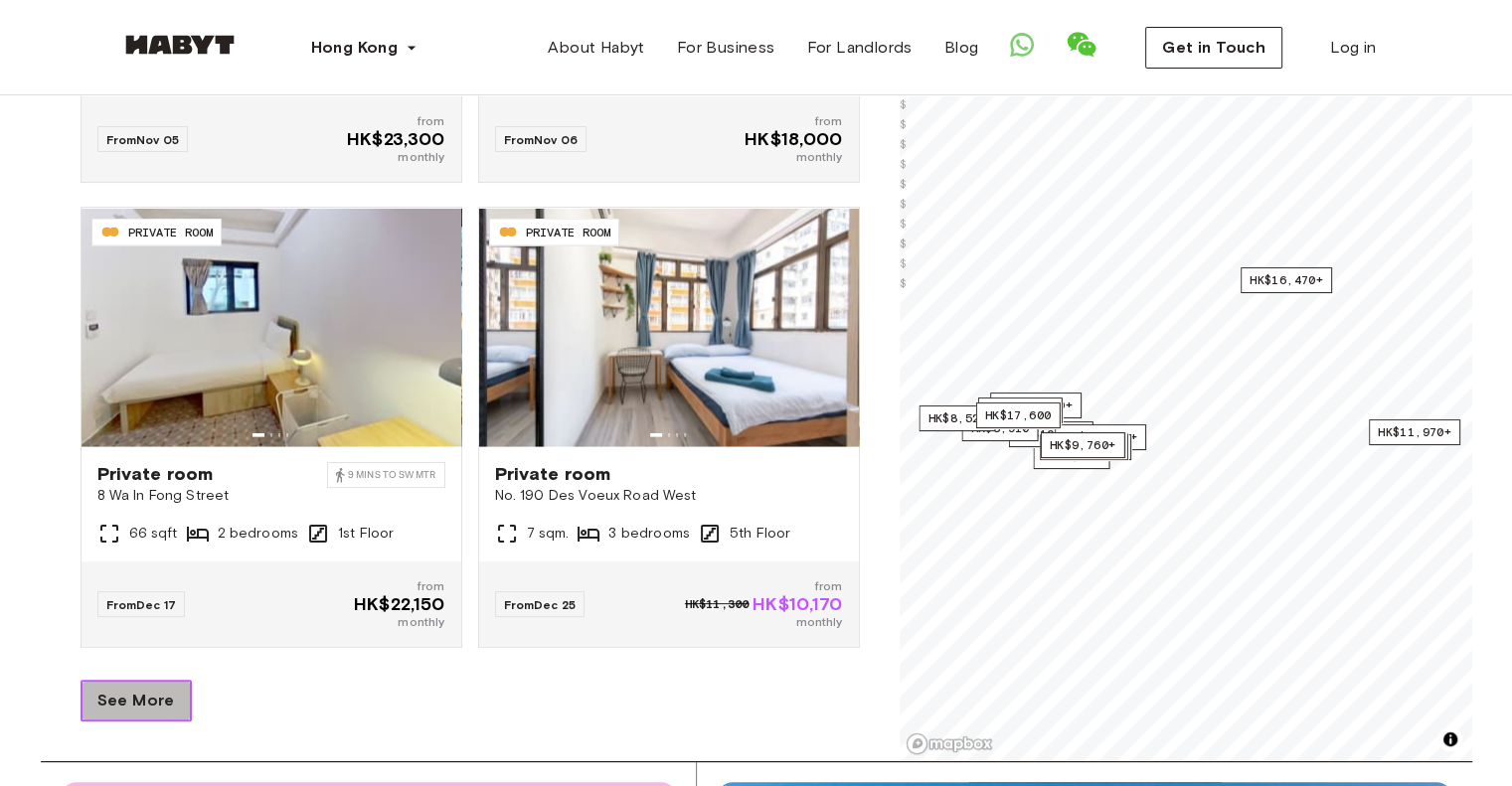 click on "See More" at bounding box center (136, 701) 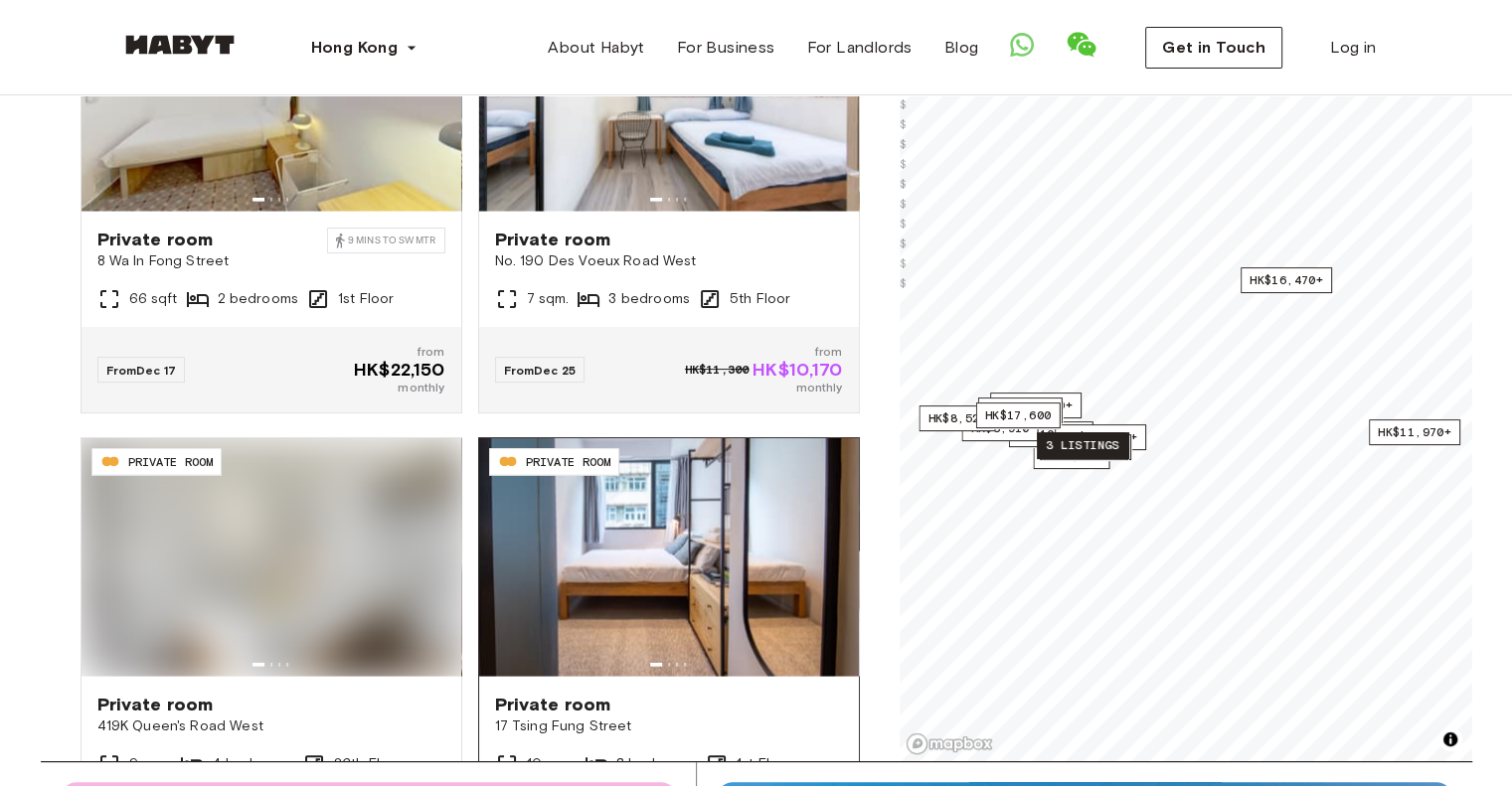 scroll, scrollTop: 4461, scrollLeft: 0, axis: vertical 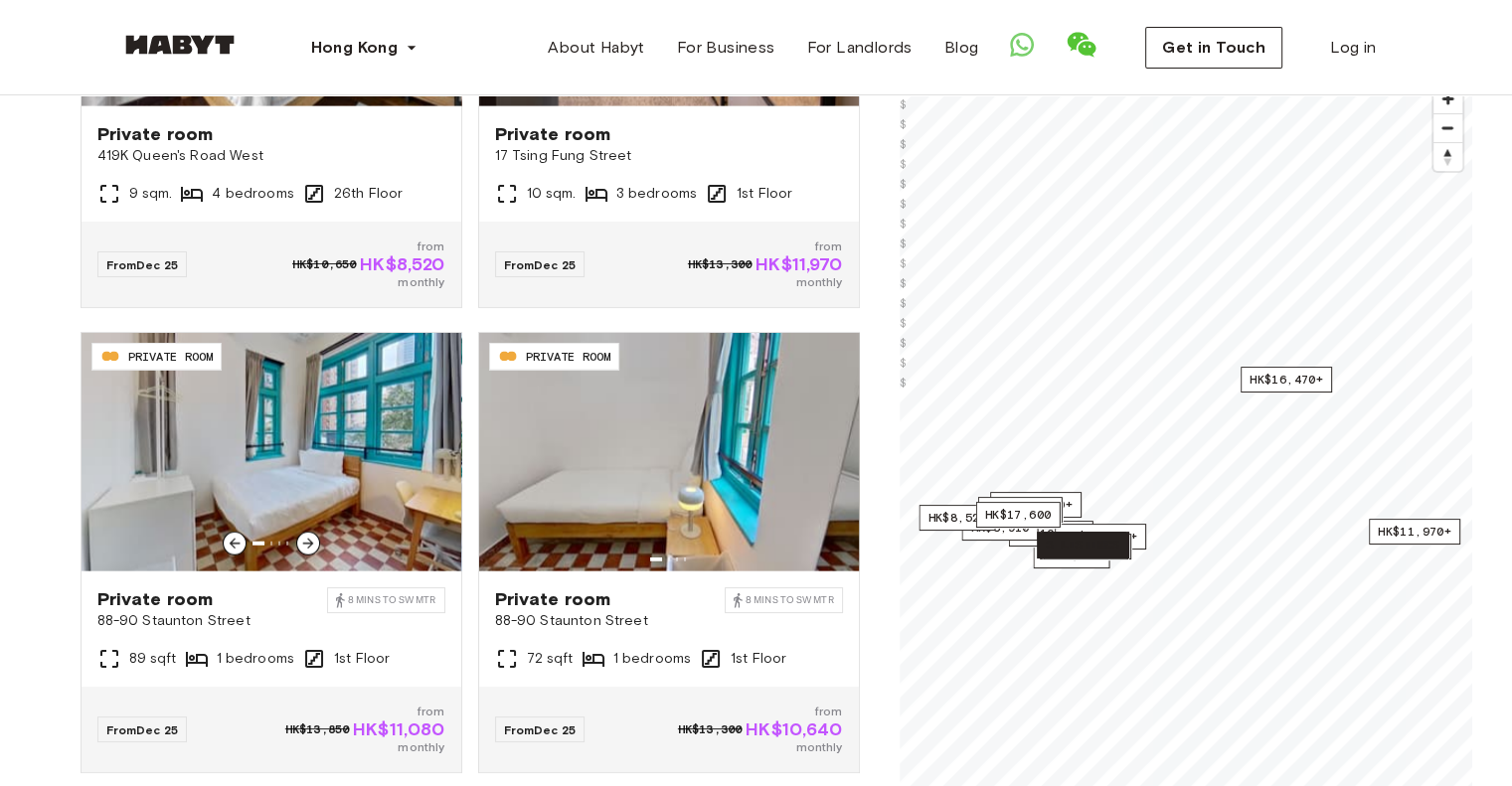 click on "Private rooms and apartments for rent in [CITY] Move-In ​ [DATE] Move-In Type of Stay All types of stay Type of Stay Price ​ HK$ Price Filters [ID] PRIVATE ROOM Private room [NUMBER] [STREET] [SQFT] sqm. [BEDROOMS] bedrooms [FLOOR] Floor From [DATE] HK$[PRICE] from HK$[PRICE] monthly [ID] PRIVATE ROOM Private room [NUMBER] [STREET] [MINS] [TRANSIT_DIRECTION] [TRANSIT_STATION] [TRANSIT_LINE] [SQFT] sqm. [BEDROOMS] bedrooms [FLOOR] Floor From [DATE] HK$[PRICE] from HK$[PRICE] monthly [ID] STUDIO Studio [NUMBER]-[NUMBER] [STREET] [SQFT] sqm. [BEDROOMS] bedrooms [FLOOR] Floor From [DATE] HK$[PRICE] from HK$[PRICE] monthly [ID] STUDIO Studio [NUMBER]-[NUMBER] [STREET] [SQFT] sqm. [BEDROOMS] bedrooms [FLOOR] Floor From [DATE] HK$[PRICE] from HK$[PRICE] monthly [ID] PRIVATE ROOM Private room [NUMBER] [STREET] [SQFT] sqm. [BEDROOMS] bedrooms [FLOOR] Floor From [DATE] HK$[PRICE] from HK$[PRICE] monthly [ID] PRIVATE ROOM Private room [NUMBER] [STREET] [SQFT] sqm. [BEDROOMS] bedrooms [FLOOR] Floor From [DATE] HK$[PRICE] from HK$[PRICE] monthly [ID] STUDIO Studio [NUMBER] [STREET]" at bounding box center (756, 1730) 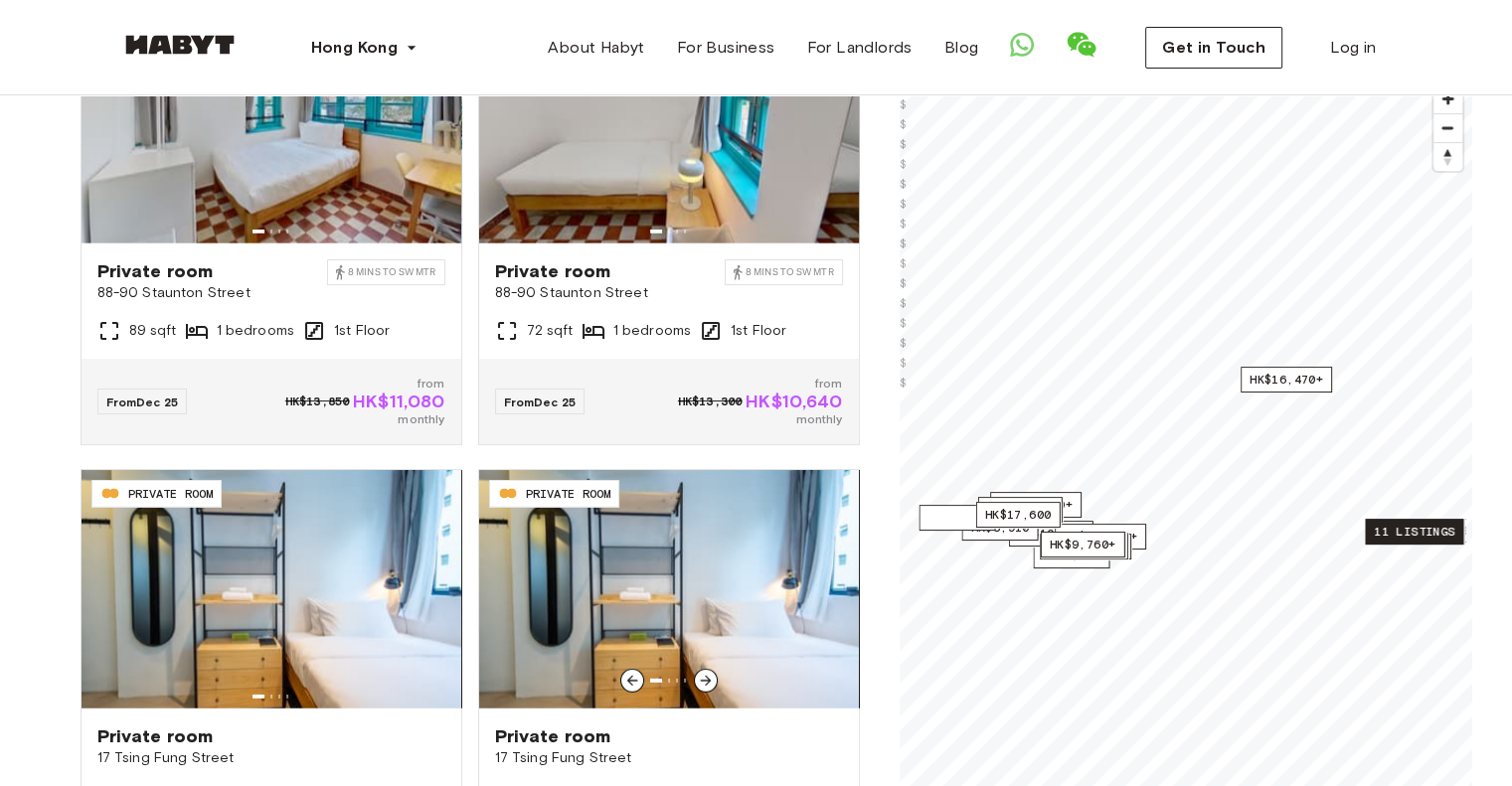 scroll, scrollTop: 5256, scrollLeft: 0, axis: vertical 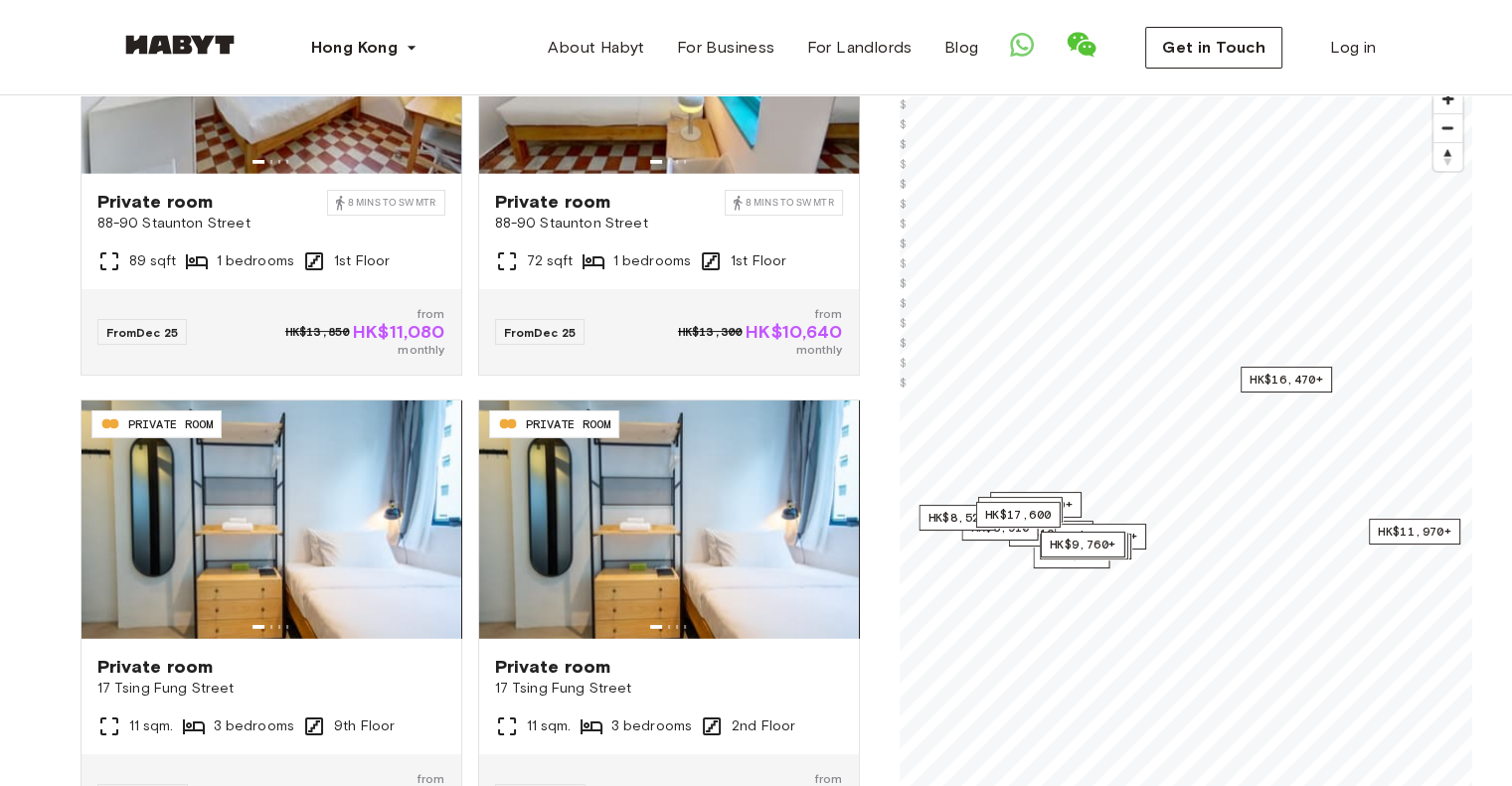 drag, startPoint x: 0, startPoint y: 445, endPoint x: 19, endPoint y: 447, distance: 19.104973 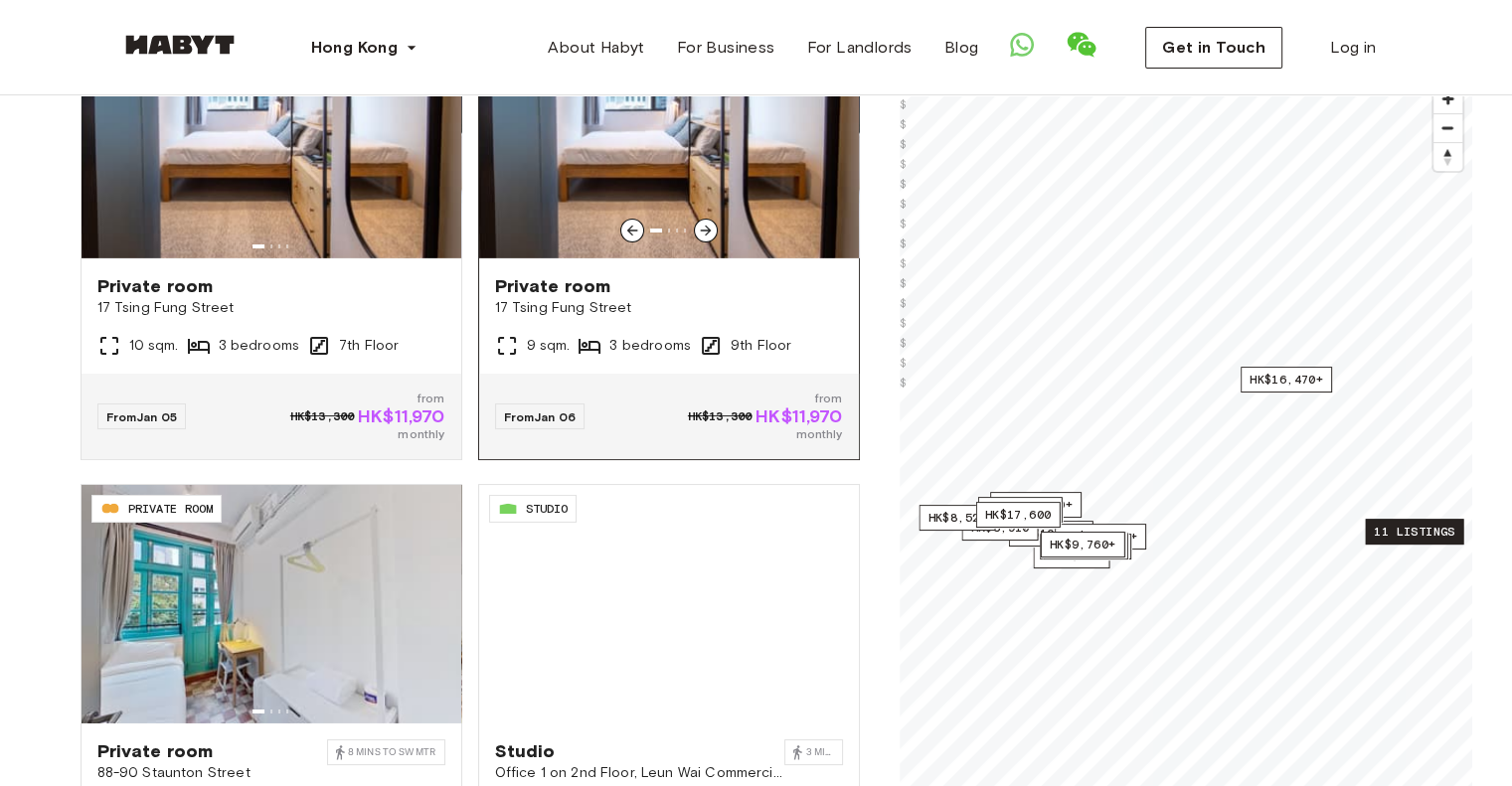scroll, scrollTop: 6679, scrollLeft: 0, axis: vertical 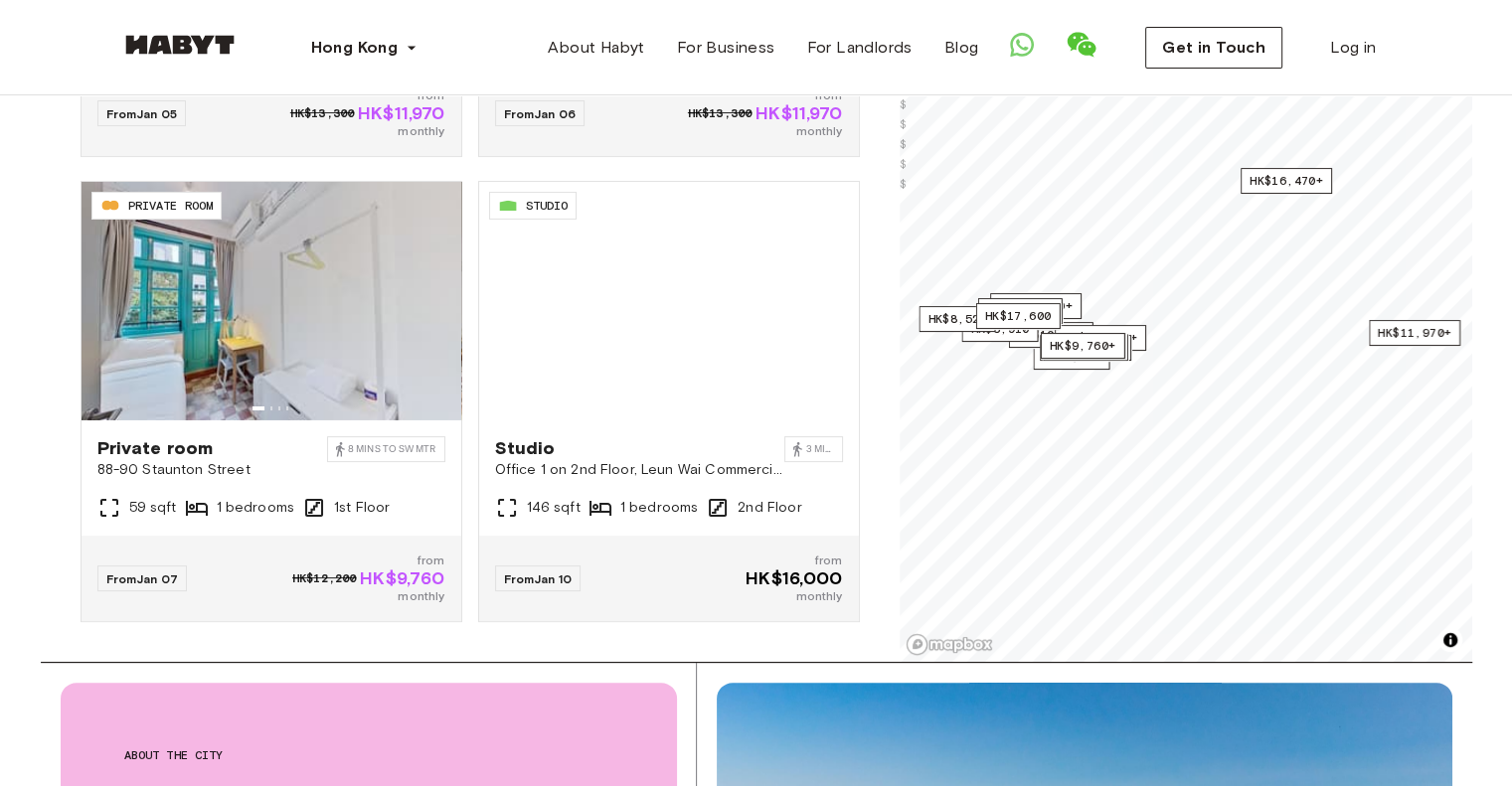 click on "Private rooms and apartments for rent in [CITY] Move-In ​ [DATE] Move-In Type of Stay All types of stay Type of Stay Price ​ HK$ Price Filters [ID] PRIVATE ROOM Private room [NUMBER] [STREET] [SQFT] sqm. [BEDROOMS] bedrooms [FLOOR] Floor From [DATE] HK$[PRICE] from HK$[PRICE] monthly [ID] PRIVATE ROOM Private room [NUMBER] [STREET] [MINS] [TRANSIT_DIRECTION] [TRANSIT_STATION] [TRANSIT_LINE] [SQFT] sqm. [BEDROOMS] bedrooms [FLOOR] Floor From [DATE] HK$[PRICE] from HK$[PRICE] monthly [ID] STUDIO Studio [NUMBER]-[NUMBER] [STREET] [SQFT] sqm. [BEDROOMS] bedrooms [FLOOR] Floor From [DATE] HK$[PRICE] from HK$[PRICE] monthly [ID] STUDIO Studio [NUMBER]-[NUMBER] [STREET] [SQFT] sqm. [BEDROOMS] bedrooms [FLOOR] Floor From [DATE] HK$[PRICE] from HK$[PRICE] monthly [ID] PRIVATE ROOM Private room [NUMBER] [STREET] [SQFT] sqm. [BEDROOMS] bedrooms [FLOOR] Floor From [DATE] HK$[PRICE] from HK$[PRICE] monthly [ID] PRIVATE ROOM Private room [NUMBER] [STREET] [SQFT] sqm. [BEDROOMS] bedrooms [FLOOR] Floor From [DATE] HK$[PRICE] from HK$[PRICE] monthly [ID] STUDIO Studio [NUMBER] [STREET]" at bounding box center [756, 1531] 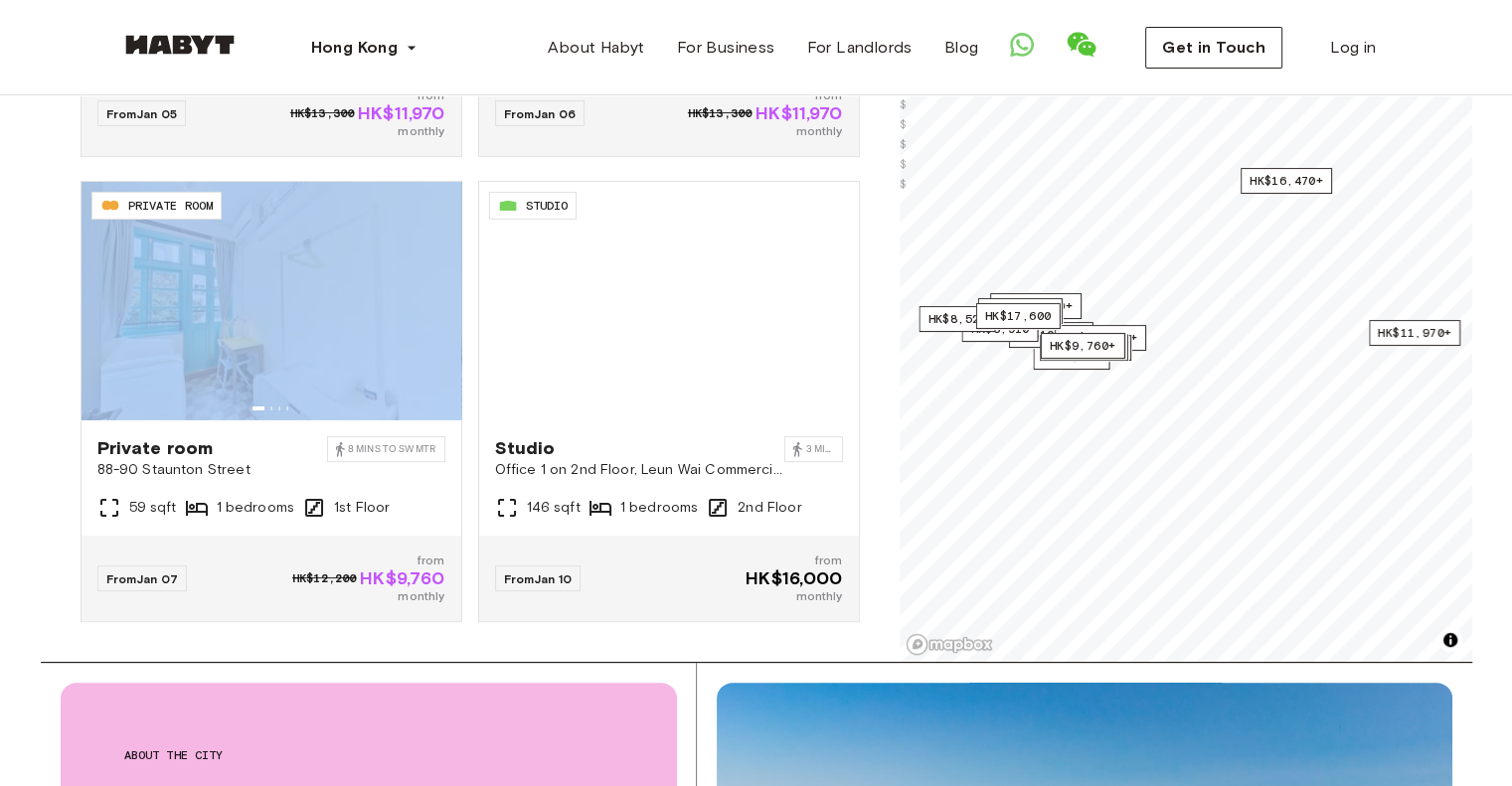 click on "Private rooms and apartments for rent in [CITY] Move-In ​ [DATE] Move-In Type of Stay All types of stay Type of Stay Price ​ HK$ Price Filters [ID] PRIVATE ROOM Private room [NUMBER] [STREET] [SQFT] sqm. [BEDROOMS] bedrooms [FLOOR] Floor From [DATE] HK$[PRICE] from HK$[PRICE] monthly [ID] PRIVATE ROOM Private room [NUMBER] [STREET] [MINS] [TRANSIT_DIRECTION] [TRANSIT_STATION] [TRANSIT_LINE] [SQFT] sqm. [BEDROOMS] bedrooms [FLOOR] Floor From [DATE] HK$[PRICE] from HK$[PRICE] monthly [ID] STUDIO Studio [NUMBER]-[NUMBER] [STREET] [SQFT] sqm. [BEDROOMS] bedrooms [FLOOR] Floor From [DATE] HK$[PRICE] from HK$[PRICE] monthly [ID] STUDIO Studio [NUMBER]-[NUMBER] [STREET] [SQFT] sqm. [BEDROOMS] bedrooms [FLOOR] Floor From [DATE] HK$[PRICE] from HK$[PRICE] monthly [ID] PRIVATE ROOM Private room [NUMBER] [STREET] [SQFT] sqm. [BEDROOMS] bedrooms [FLOOR] Floor From [DATE] HK$[PRICE] from HK$[PRICE] monthly [ID] PRIVATE ROOM Private room [NUMBER] [STREET] [SQFT] sqm. [BEDROOMS] bedrooms [FLOOR] Floor From [DATE] HK$[PRICE] from HK$[PRICE] monthly [ID] STUDIO Studio [NUMBER] [STREET]" at bounding box center (756, 1531) 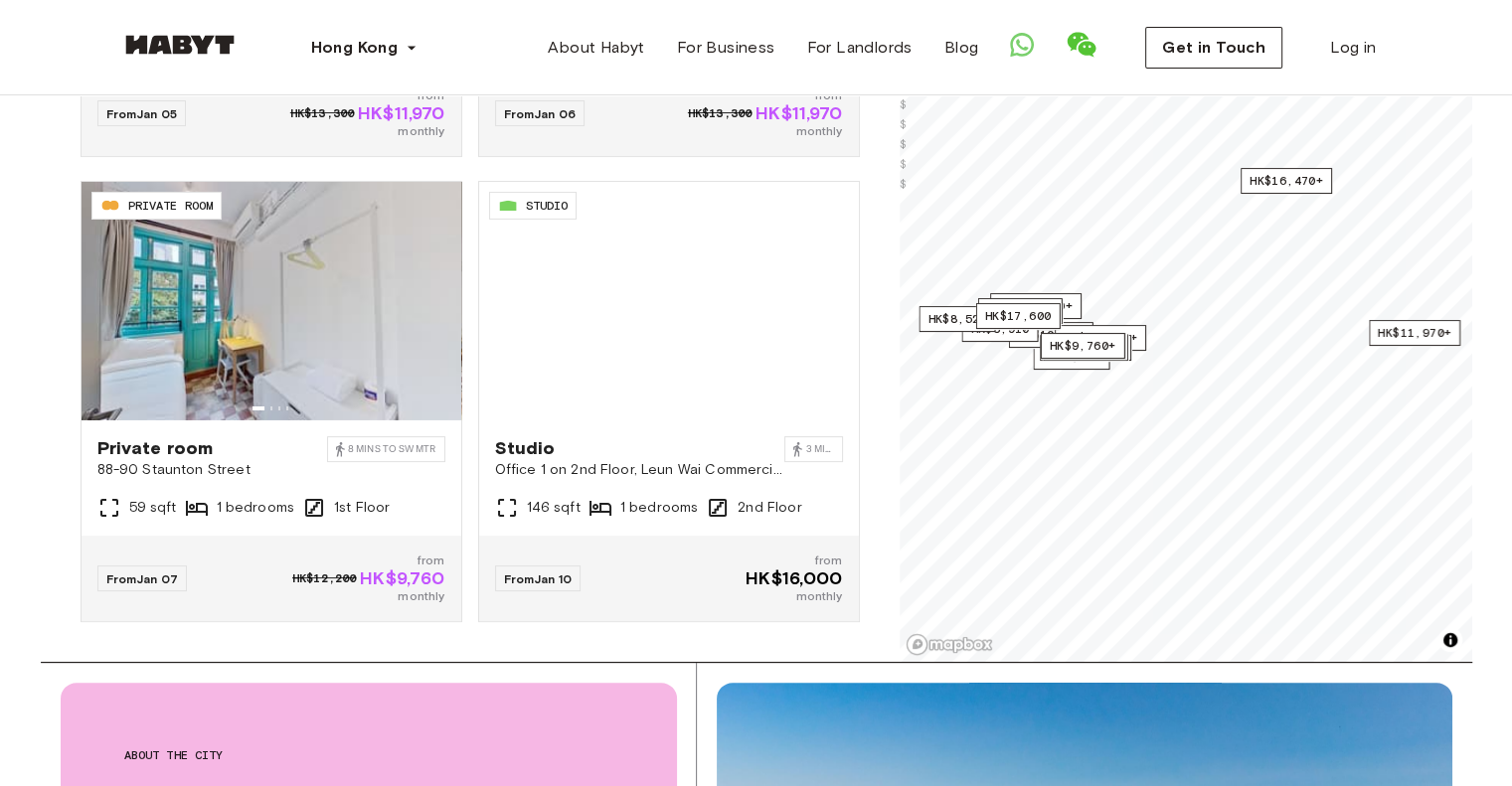 click on "[ID] STUDIO Studio Office 1 on [NUMBER] Floor, [BUILDING] Building, Nos [NUMBER], [NUMBER] and [NUMBER] [STREET], [CITY] [POSTAL_CODE] [MINS] to [TRANSIT_STATION] [TRANSIT_LINE] [SQFT] sqft [BEDROOMS] bedrooms [FLOOR] Floor From [DATE] from HK$[PRICE] monthly" at bounding box center [661, 390] 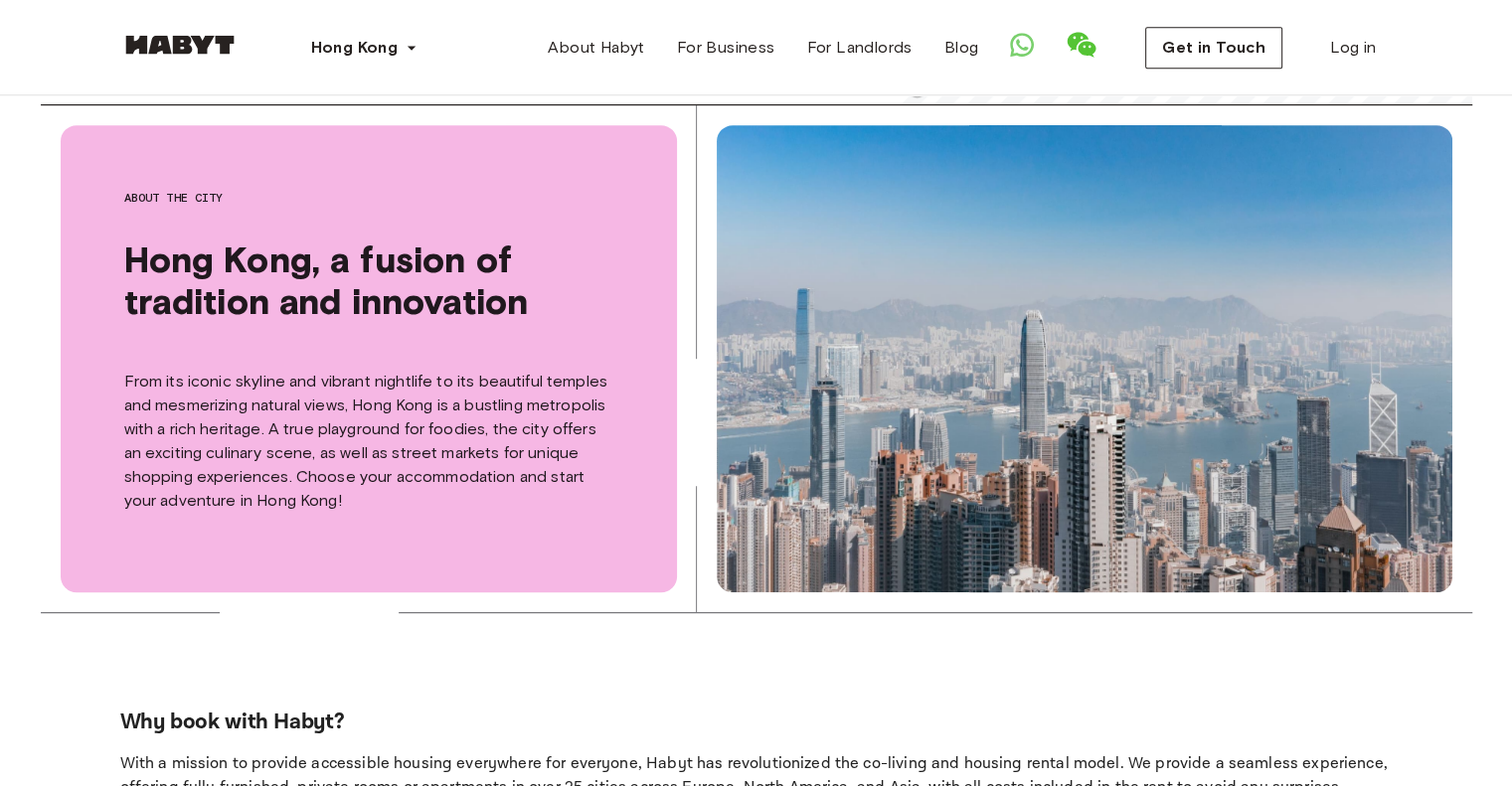 scroll, scrollTop: 1292, scrollLeft: 0, axis: vertical 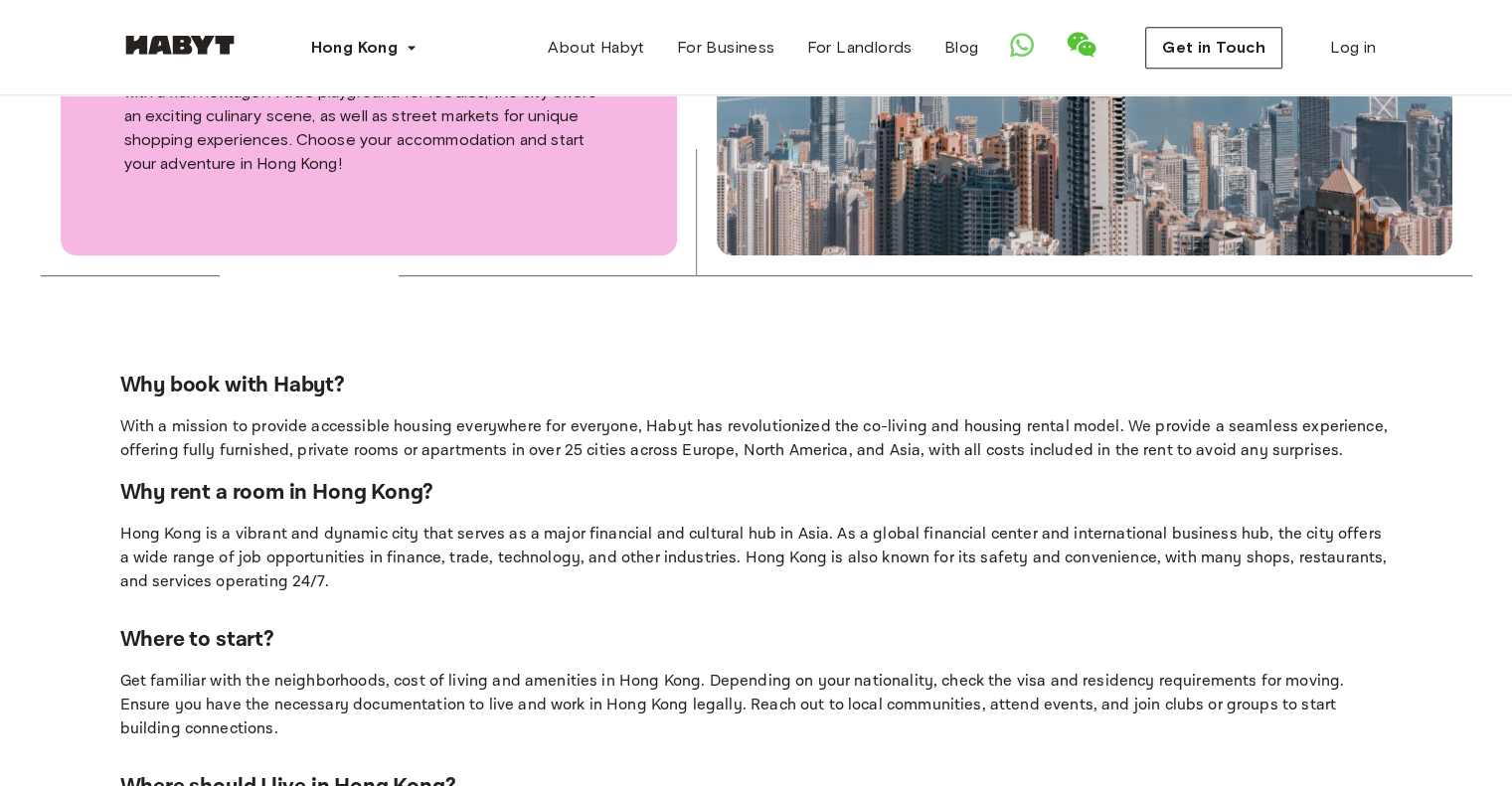 click on "Private rooms and apartments for rent in [CITY] Move-In ​ [DATE] Move-In Type of Stay All types of stay Type of Stay Price ​ HK$ Price Filters [ID] PRIVATE ROOM Private room [NUMBER] [STREET] [SQFT] sqm. [BEDROOMS] bedrooms [FLOOR] Floor From [DATE] HK$[PRICE] from HK$[PRICE] monthly [ID] PRIVATE ROOM Private room [NUMBER] [STREET] [MINS] [TRANSIT_DIRECTION] [TRANSIT_STATION] [TRANSIT_LINE] [SQFT] sqm. [BEDROOMS] bedrooms [FLOOR] Floor From [DATE] HK$[PRICE] from HK$[PRICE] monthly [ID] STUDIO Studio [NUMBER]-[NUMBER] [STREET] [SQFT] sqm. [BEDROOMS] bedrooms [FLOOR] Floor From [DATE] HK$[PRICE] from HK$[PRICE] monthly [ID] STUDIO Studio [NUMBER]-[NUMBER] [STREET] [SQFT] sqm. [BEDROOMS] bedrooms [FLOOR] Floor From [DATE] HK$[PRICE] from HK$[PRICE] monthly [ID] PRIVATE ROOM Private room [NUMBER] [STREET] [SQFT] sqm. [BEDROOMS] bedrooms [FLOOR] Floor From [DATE] HK$[PRICE] from HK$[PRICE] monthly [ID] PRIVATE ROOM Private room [NUMBER] [STREET] [SQFT] sqm. [BEDROOMS] bedrooms [FLOOR] Floor From [DATE] HK$[PRICE] from HK$[PRICE] monthly [ID] STUDIO Studio [NUMBER] [STREET]" at bounding box center (756, 637) 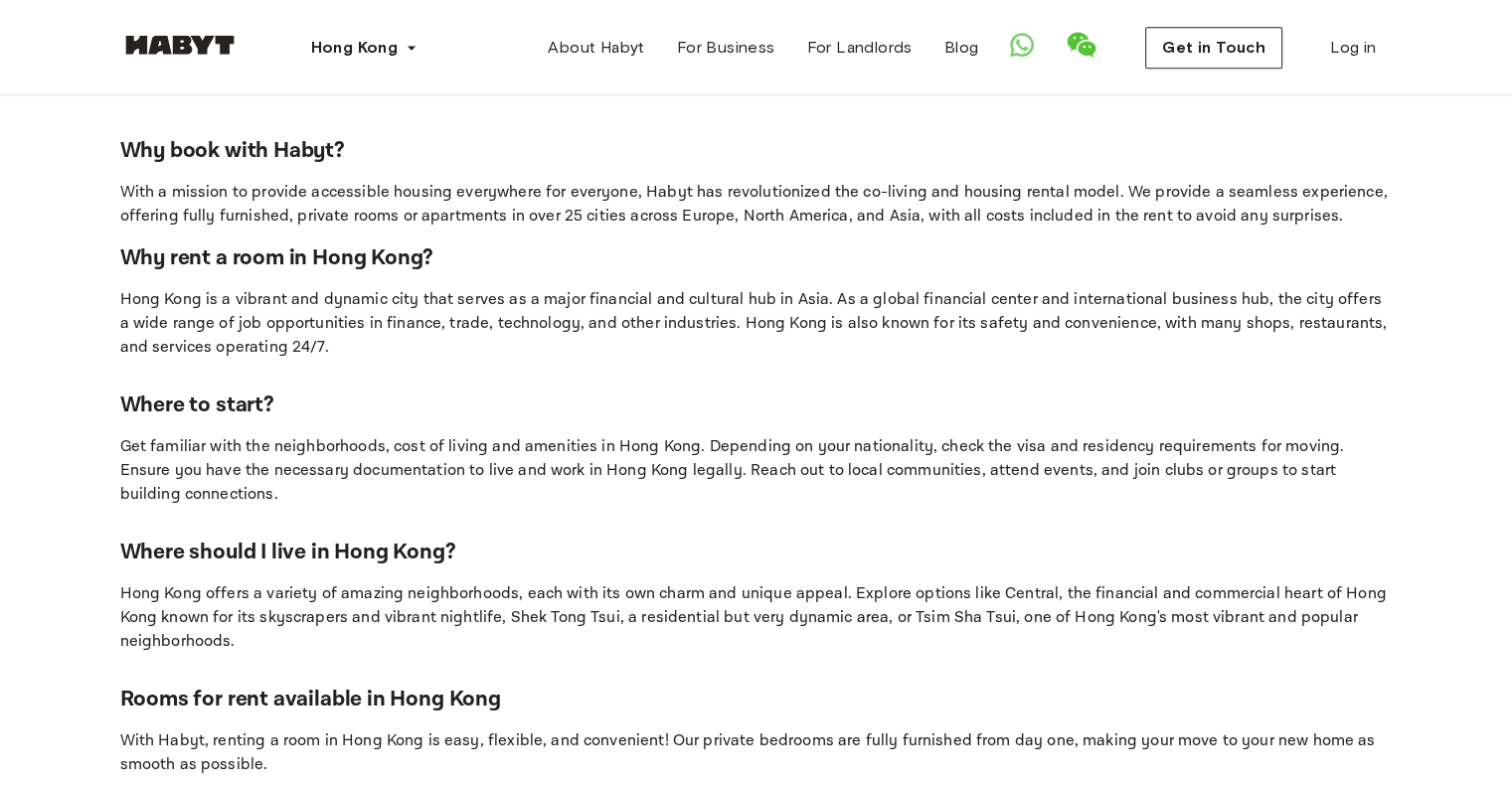 scroll, scrollTop: 1391, scrollLeft: 0, axis: vertical 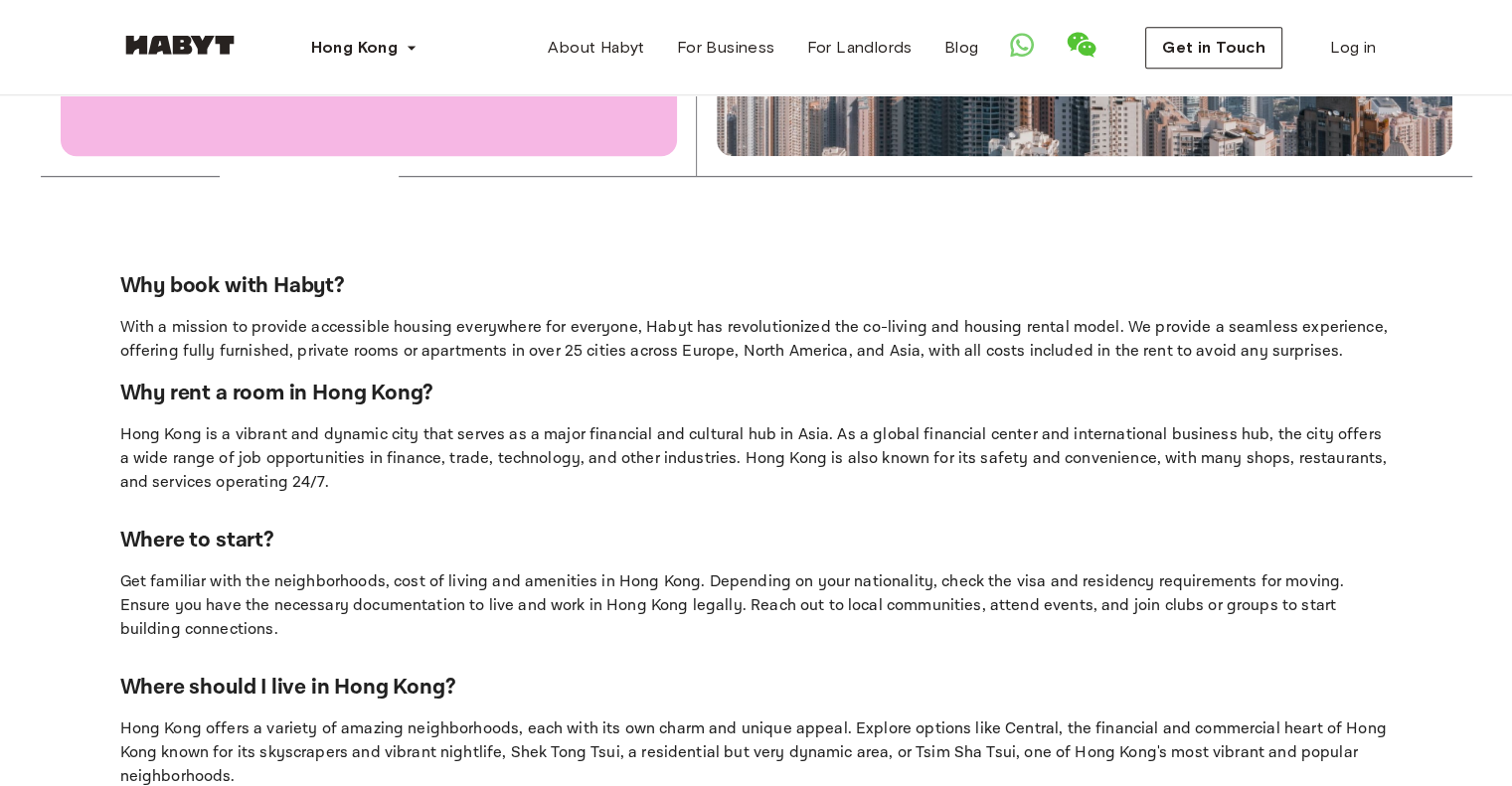 click on "Private rooms and apartments for rent in [CITY] Move-In ​ [DATE] Move-In Type of Stay All types of stay Type of Stay Price ​ HK$ Price Filters [ID] PRIVATE ROOM Private room [NUMBER] [STREET] [SQFT] sqm. [BEDROOMS] bedrooms [FLOOR] Floor From [DATE] HK$[PRICE] from HK$[PRICE] monthly [ID] PRIVATE ROOM Private room [NUMBER] [STREET] [MINS] [TRANSIT_DIRECTION] [TRANSIT_STATION] [TRANSIT_LINE] [SQFT] sqm. [BEDROOMS] bedrooms [FLOOR] Floor From [DATE] HK$[PRICE] from HK$[PRICE] monthly [ID] STUDIO Studio [NUMBER]-[NUMBER] [STREET] [SQFT] sqm. [BEDROOMS] bedrooms [FLOOR] Floor From [DATE] HK$[PRICE] from HK$[PRICE] monthly [ID] STUDIO Studio [NUMBER]-[NUMBER] [STREET] [SQFT] sqm. [BEDROOMS] bedrooms [FLOOR] Floor From [DATE] HK$[PRICE] from HK$[PRICE] monthly [ID] PRIVATE ROOM Private room [NUMBER] [STREET] [SQFT] sqm. [BEDROOMS] bedrooms [FLOOR] Floor From [DATE] HK$[PRICE] from HK$[PRICE] monthly [ID] PRIVATE ROOM Private room [NUMBER] [STREET] [SQFT] sqm. [BEDROOMS] bedrooms [FLOOR] Floor From [DATE] HK$[PRICE] from HK$[PRICE] monthly [ID] STUDIO Studio [NUMBER] [STREET]" at bounding box center [756, 538] 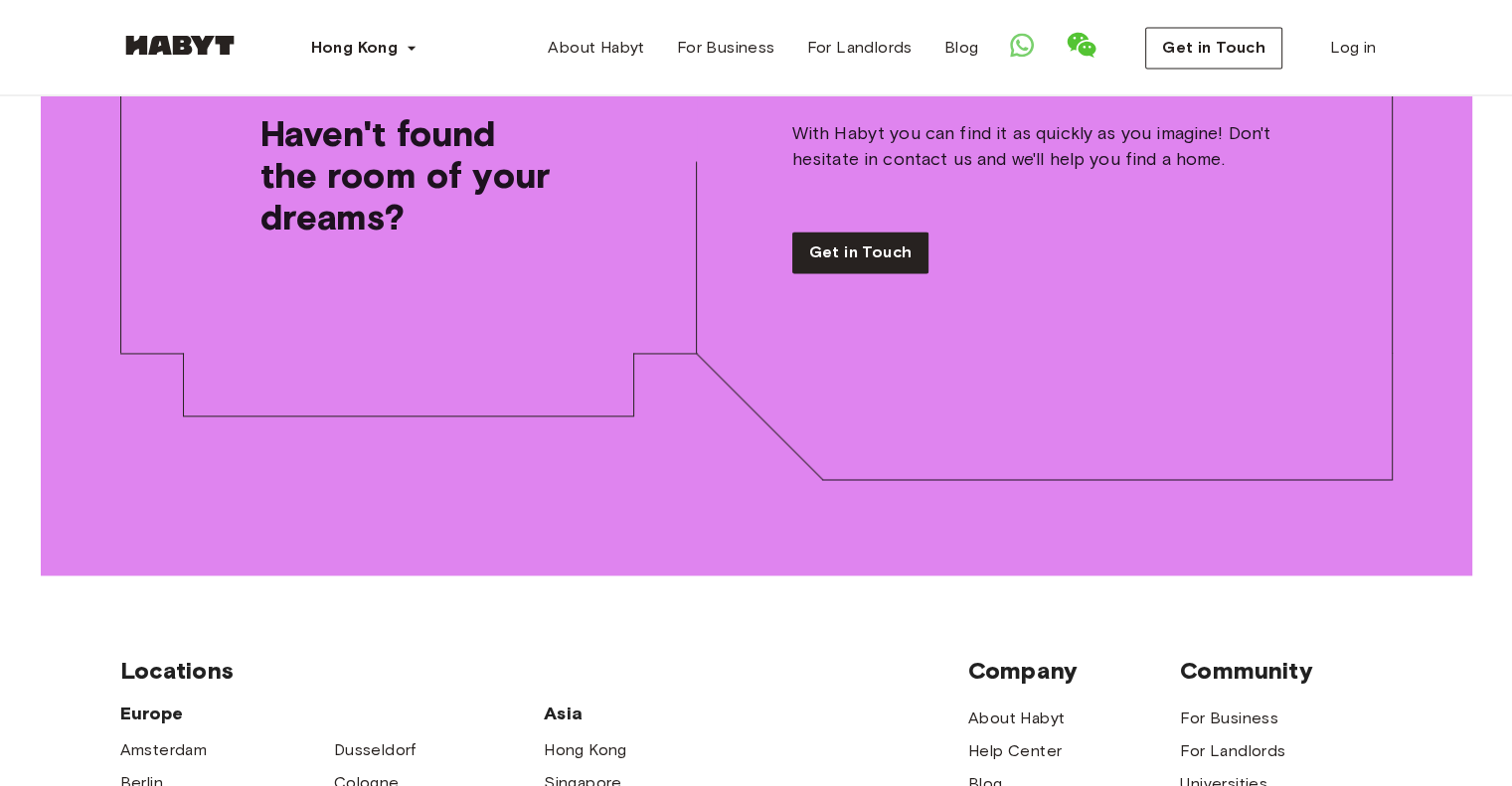 scroll, scrollTop: 3080, scrollLeft: 0, axis: vertical 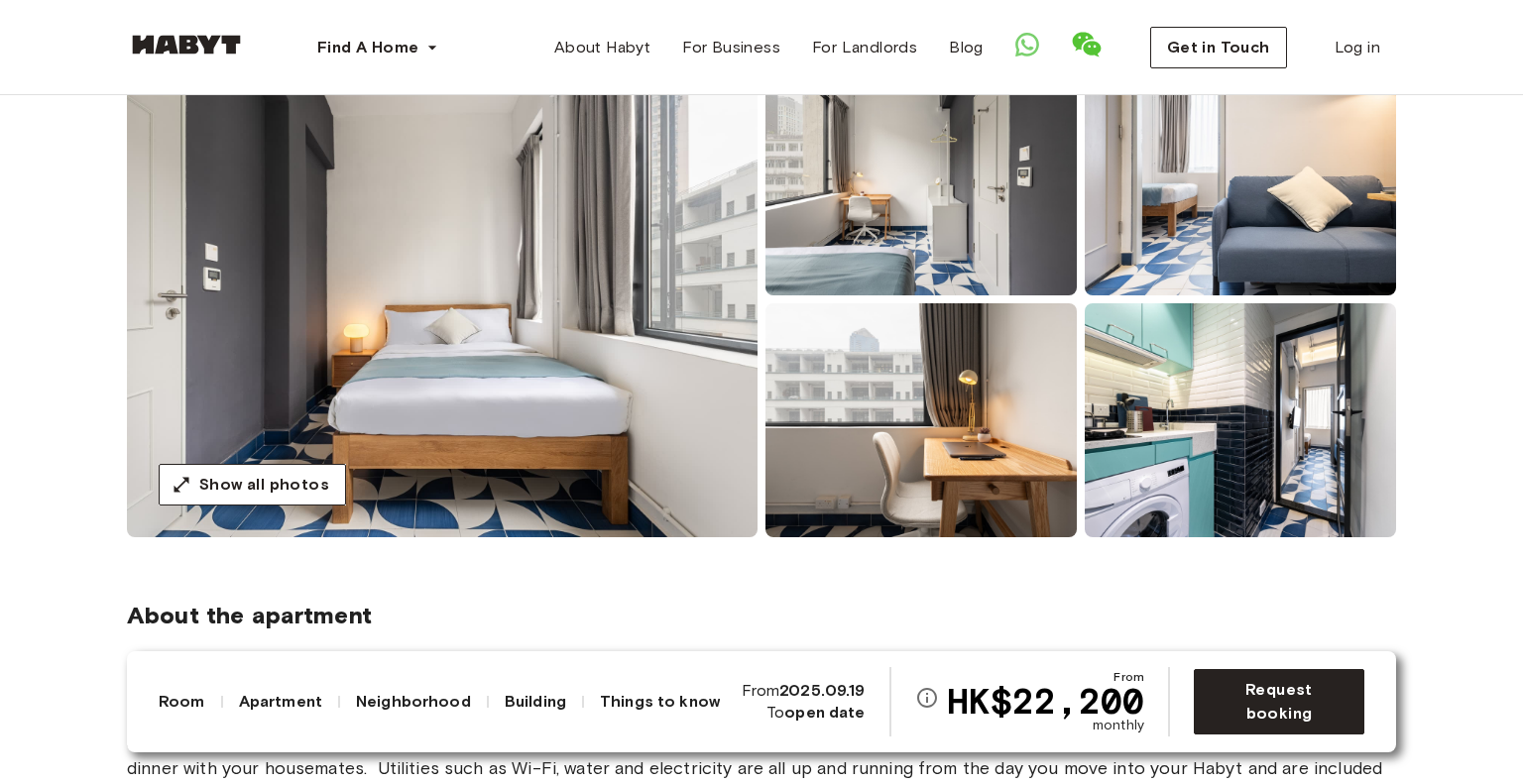 drag, startPoint x: 965, startPoint y: 462, endPoint x: 904, endPoint y: 451, distance: 61.983869 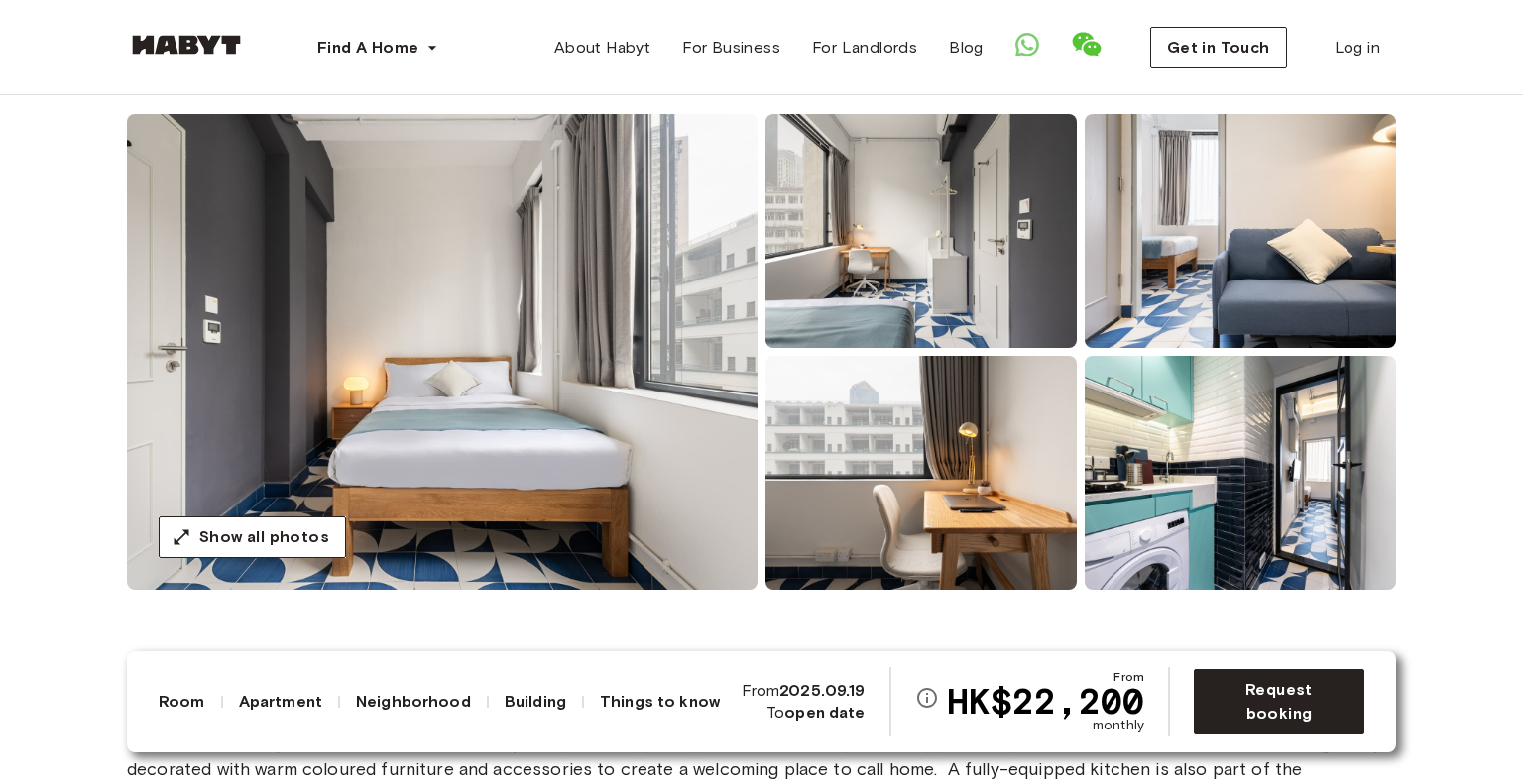 scroll, scrollTop: 99, scrollLeft: 0, axis: vertical 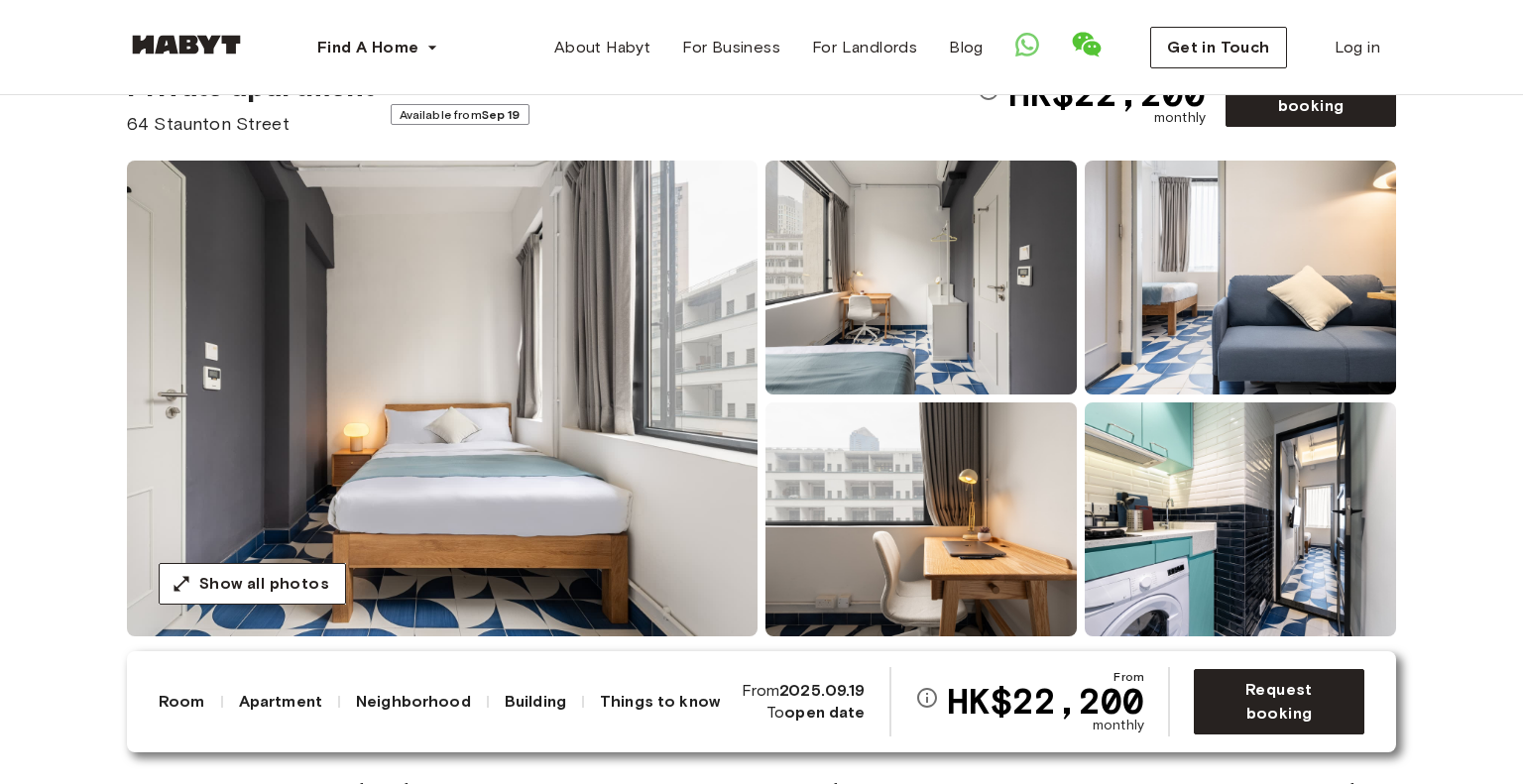 click at bounding box center (921, 278) 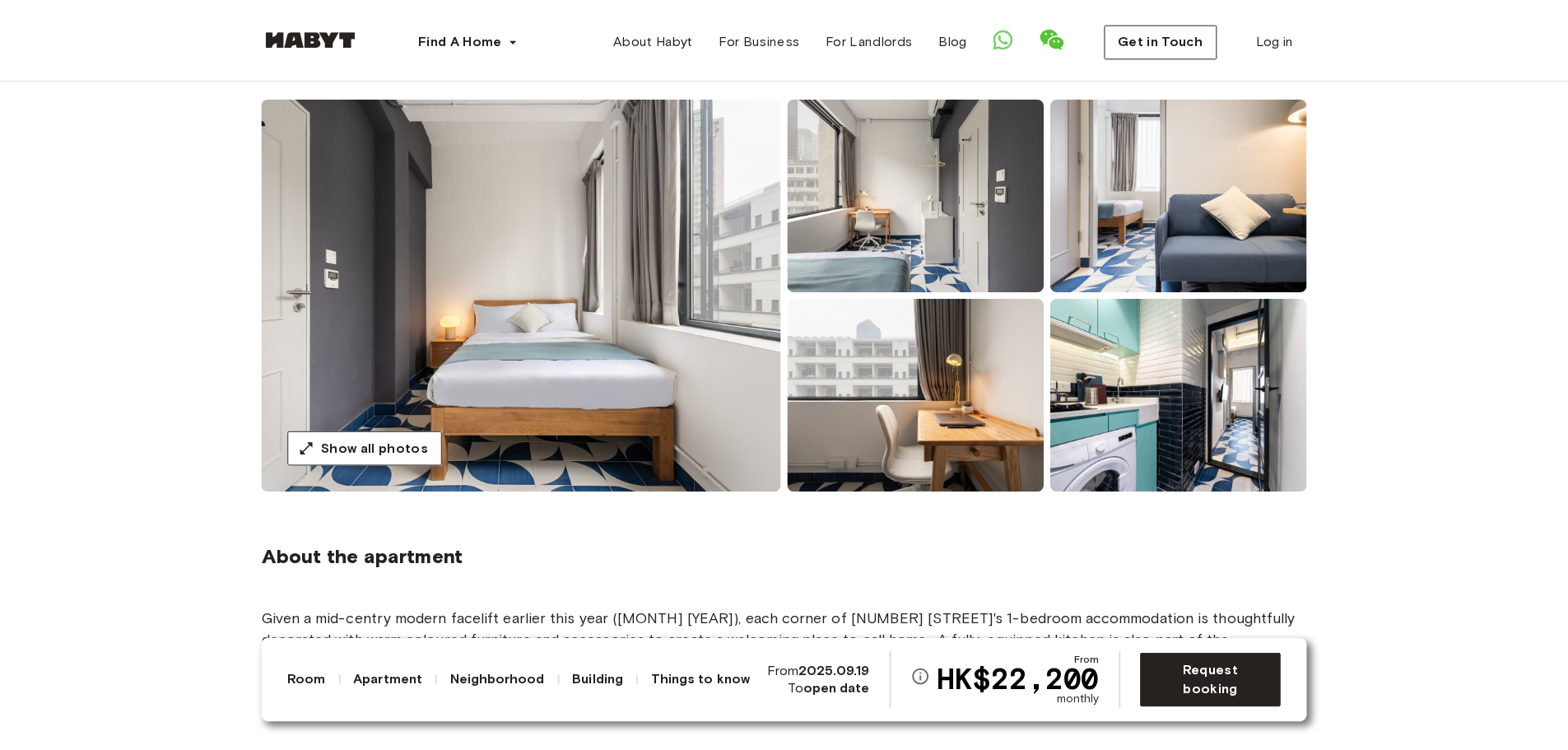 scroll, scrollTop: 0, scrollLeft: 0, axis: both 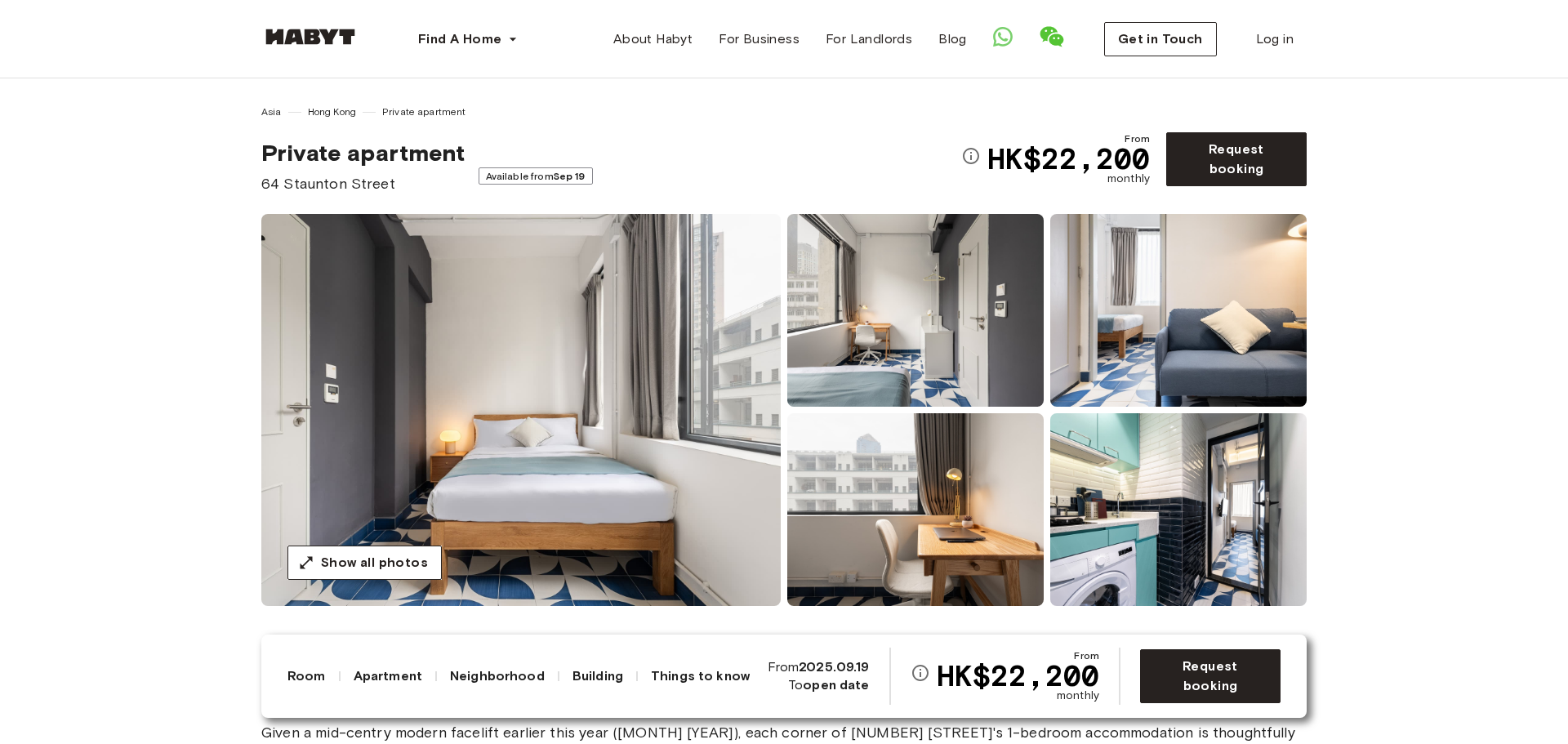 click at bounding box center [915, 310] 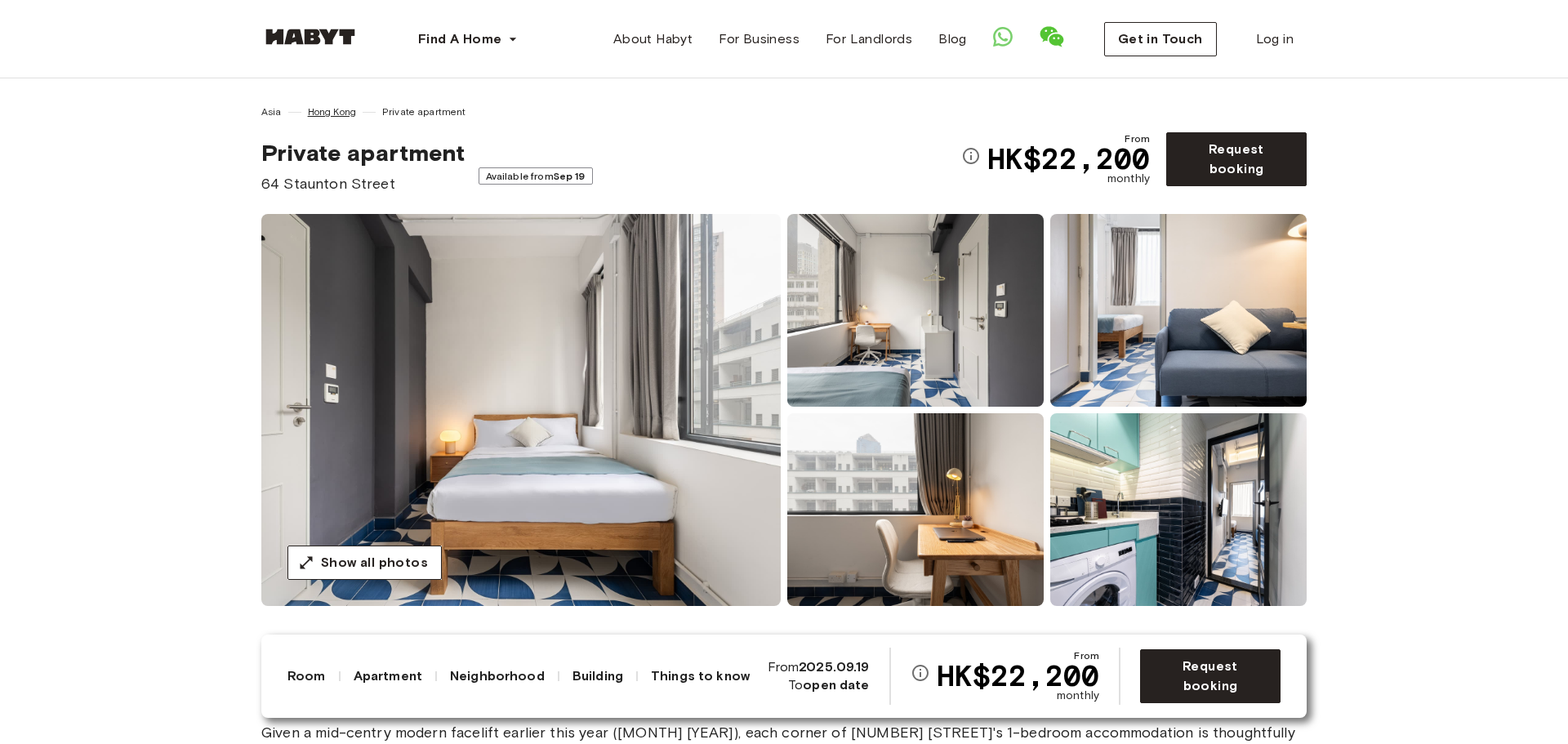 click on "Hong Kong" at bounding box center [332, 112] 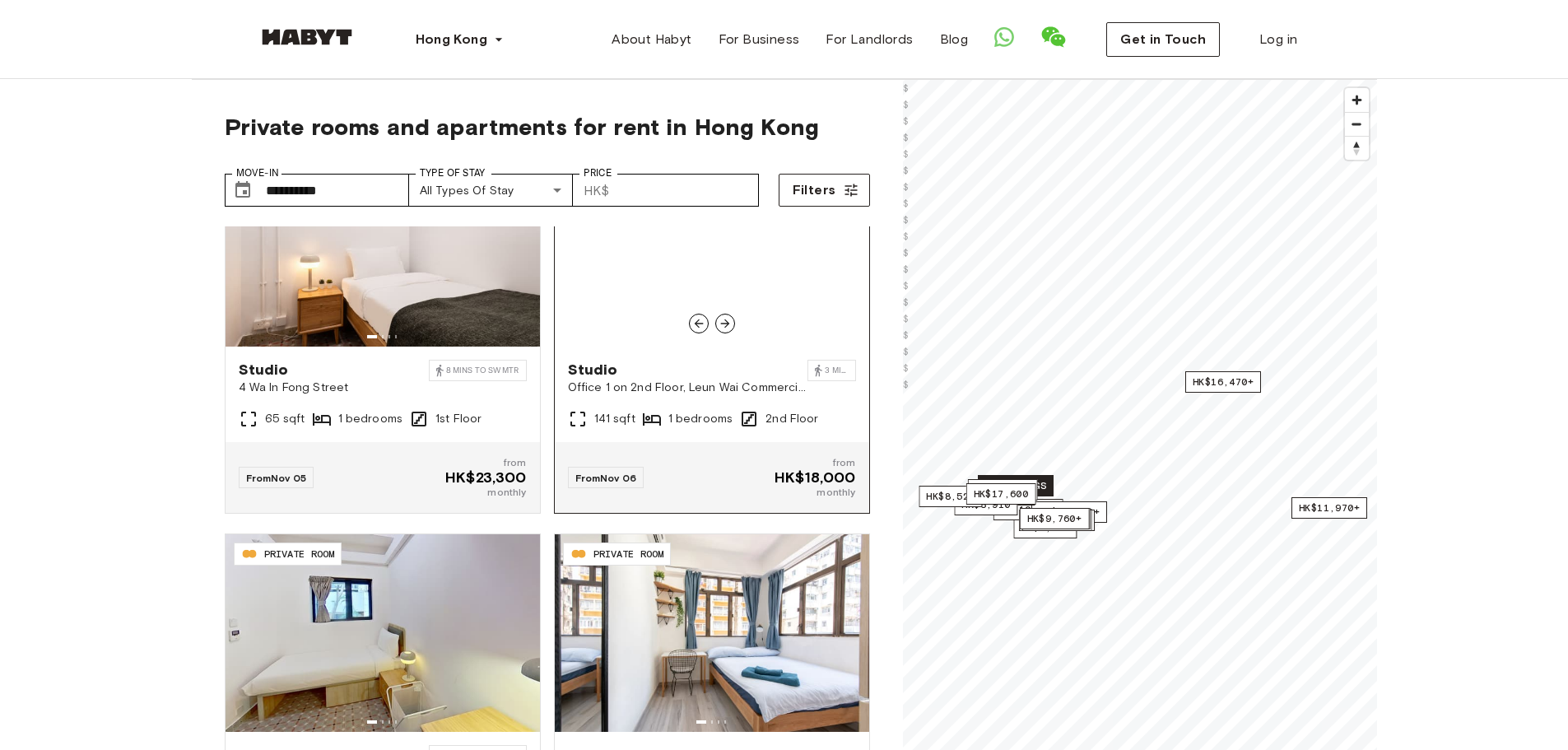 scroll, scrollTop: 3189, scrollLeft: 0, axis: vertical 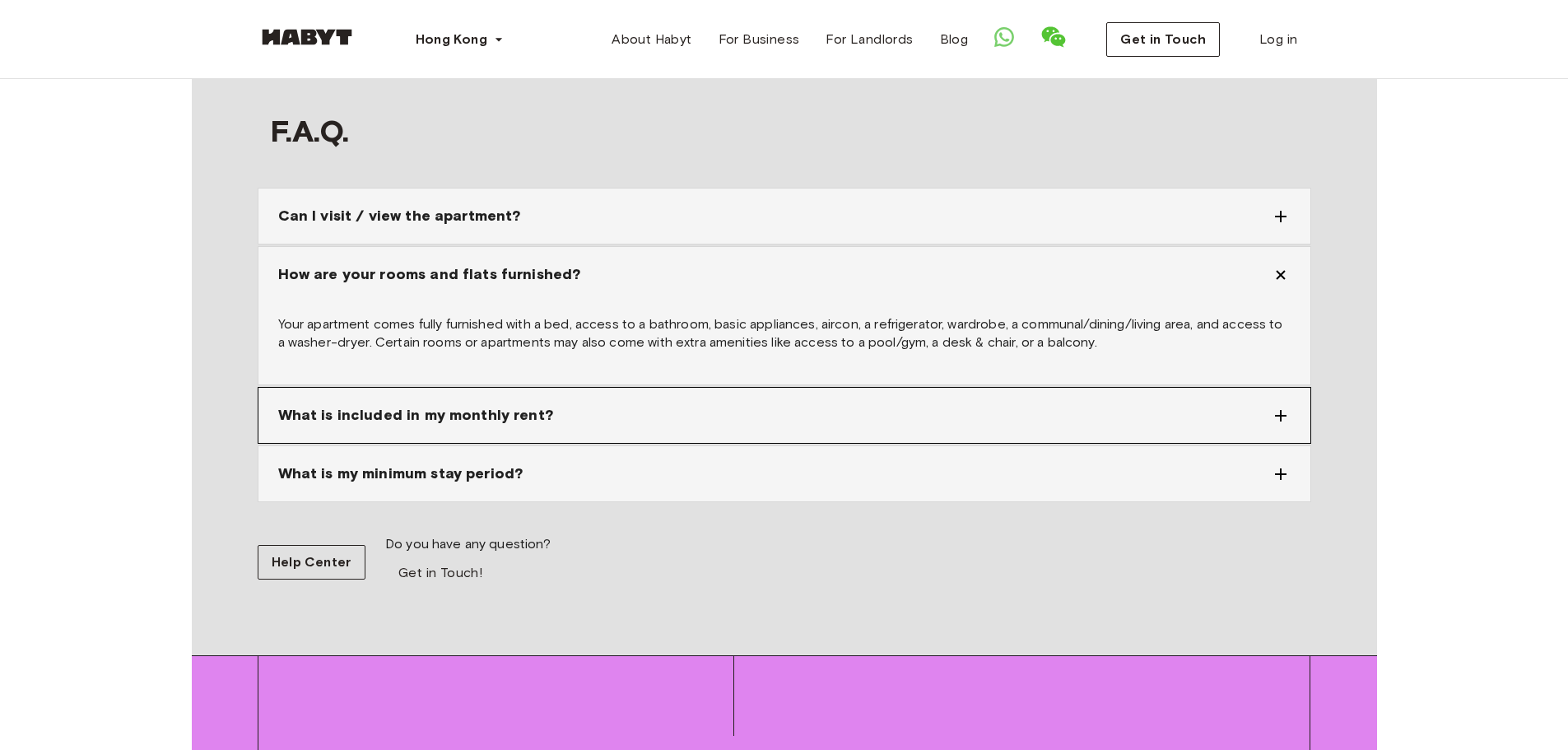 click on "What is included in my monthly rent?" at bounding box center (784, 415) 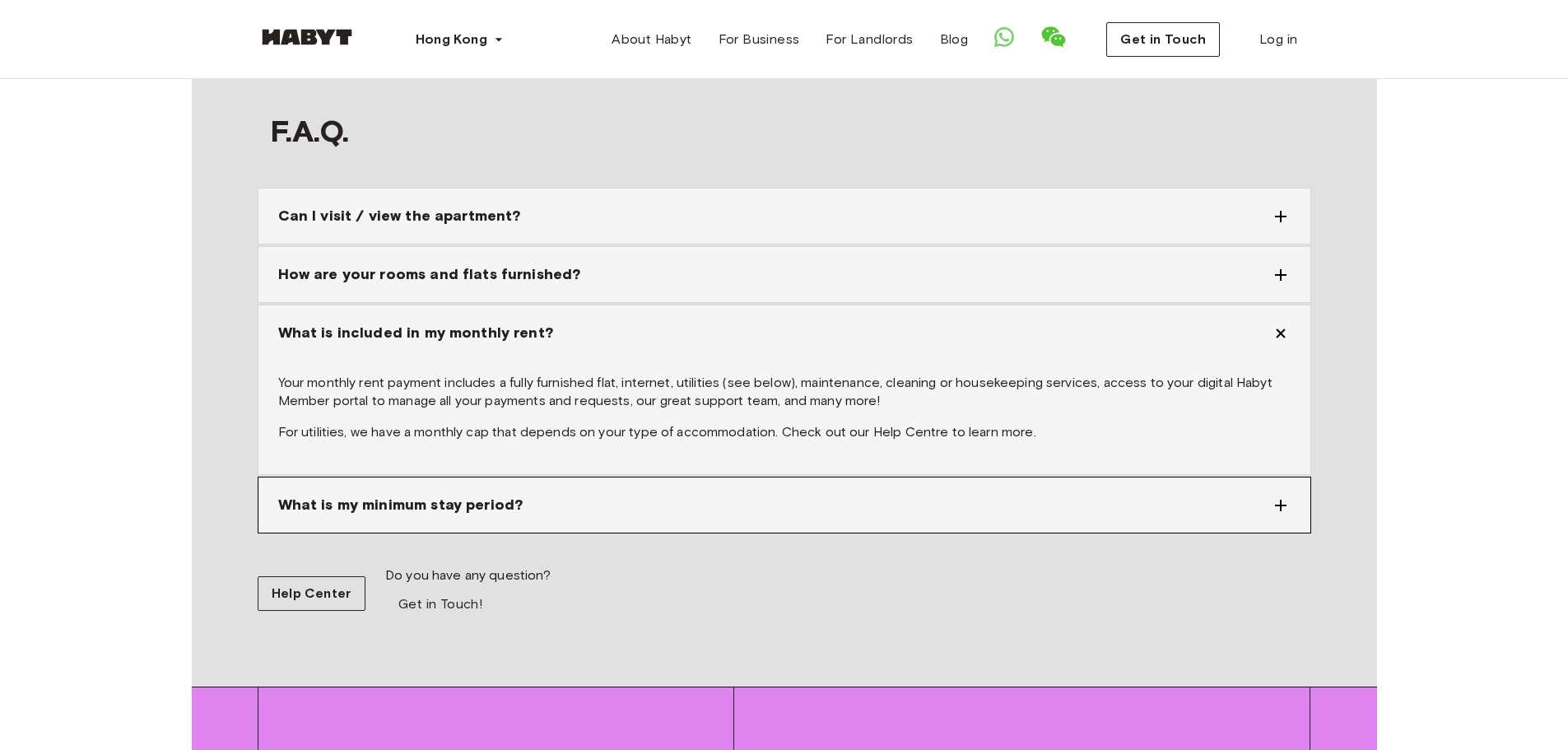 click on "What is my minimum stay period?" at bounding box center (784, 505) 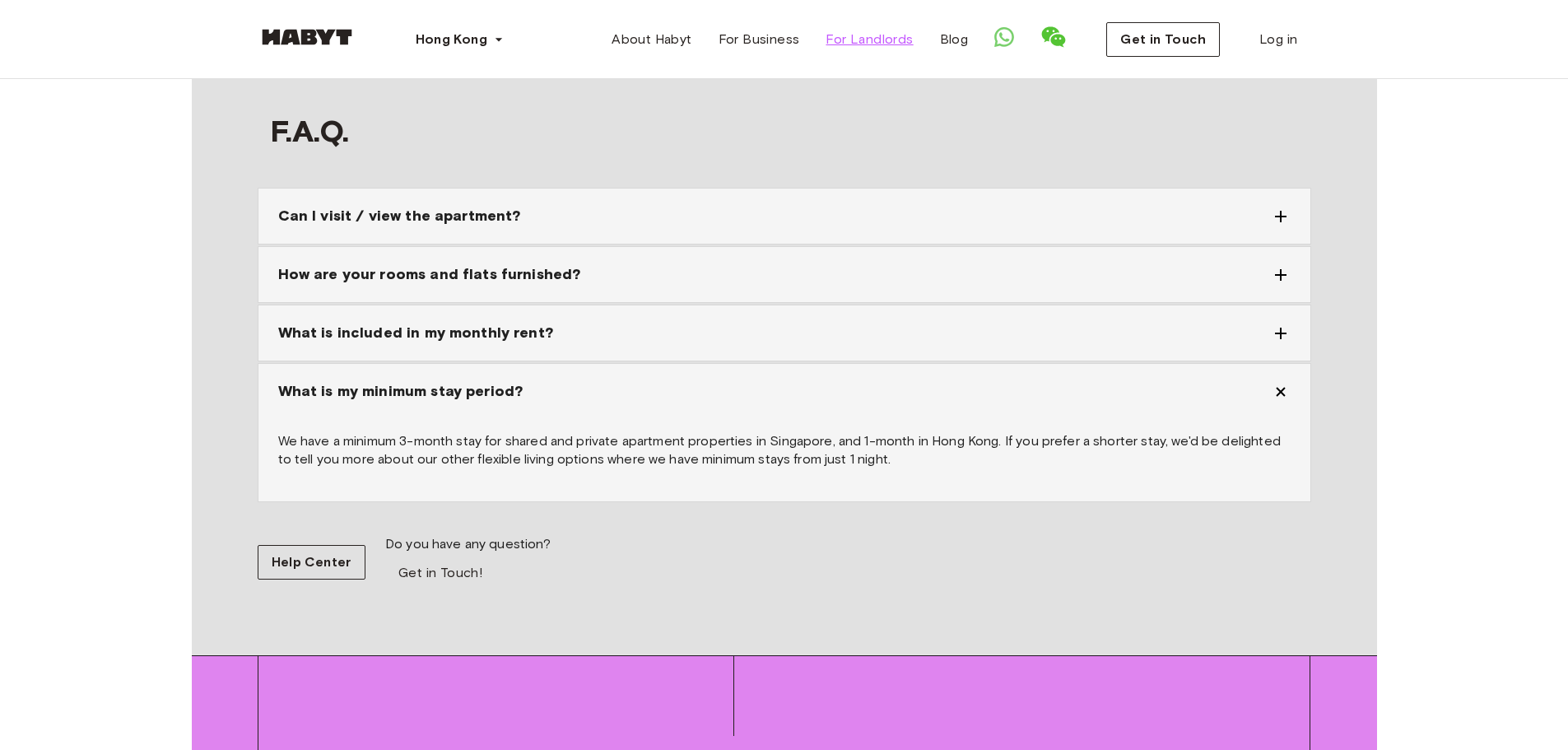 click on "For Landlords" at bounding box center (869, 40) 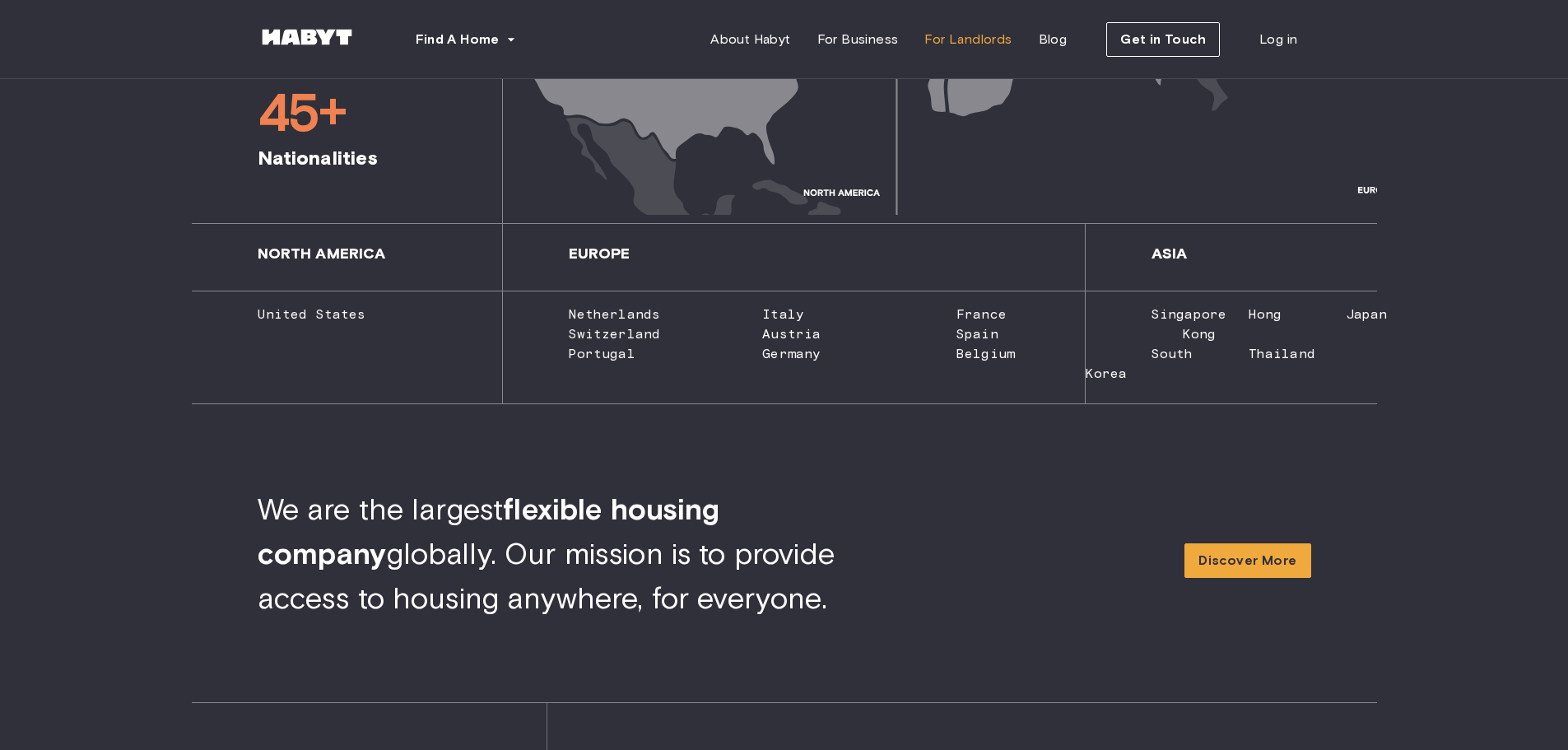 scroll, scrollTop: 1317, scrollLeft: 0, axis: vertical 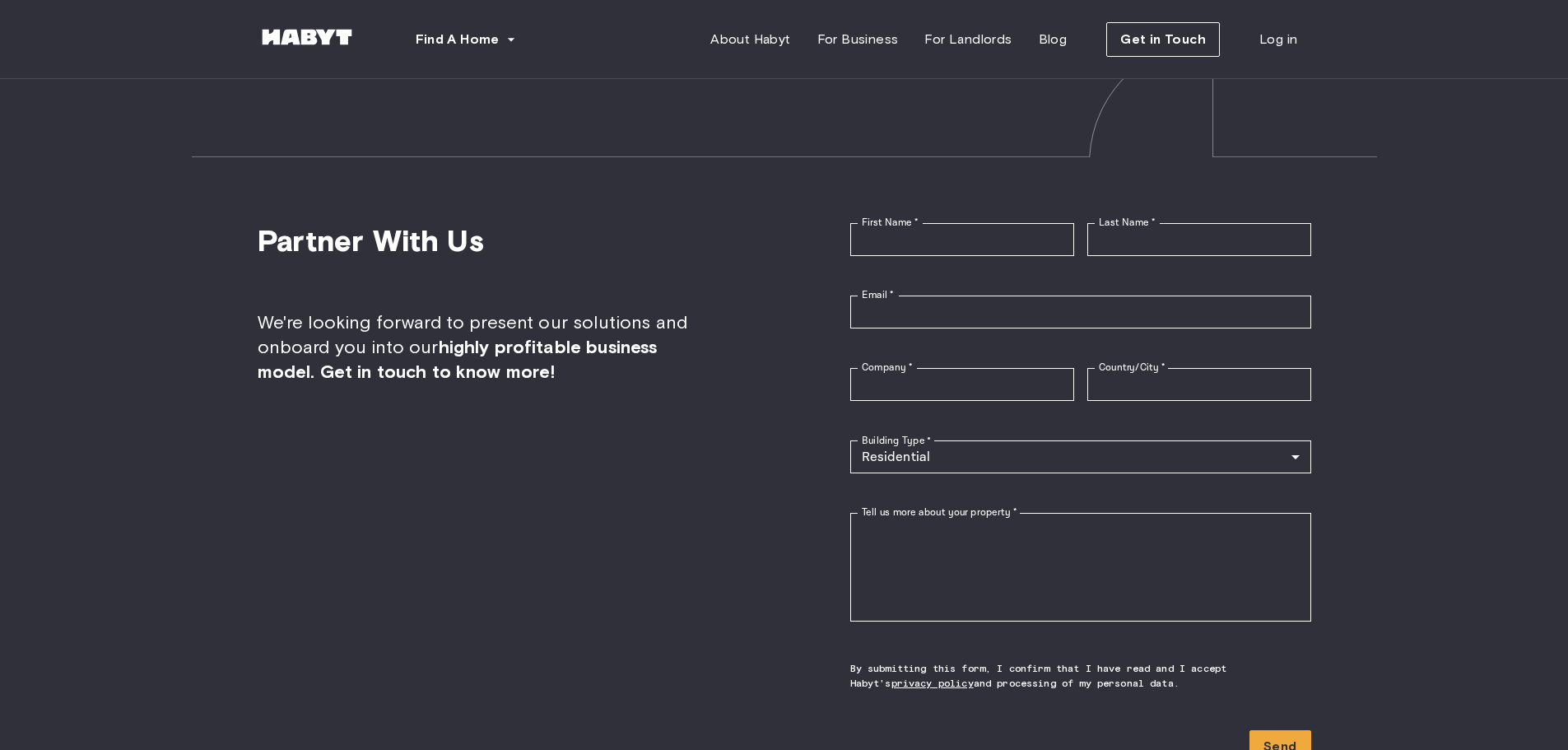 drag, startPoint x: 985, startPoint y: 115, endPoint x: 956, endPoint y: 114, distance: 29.017236 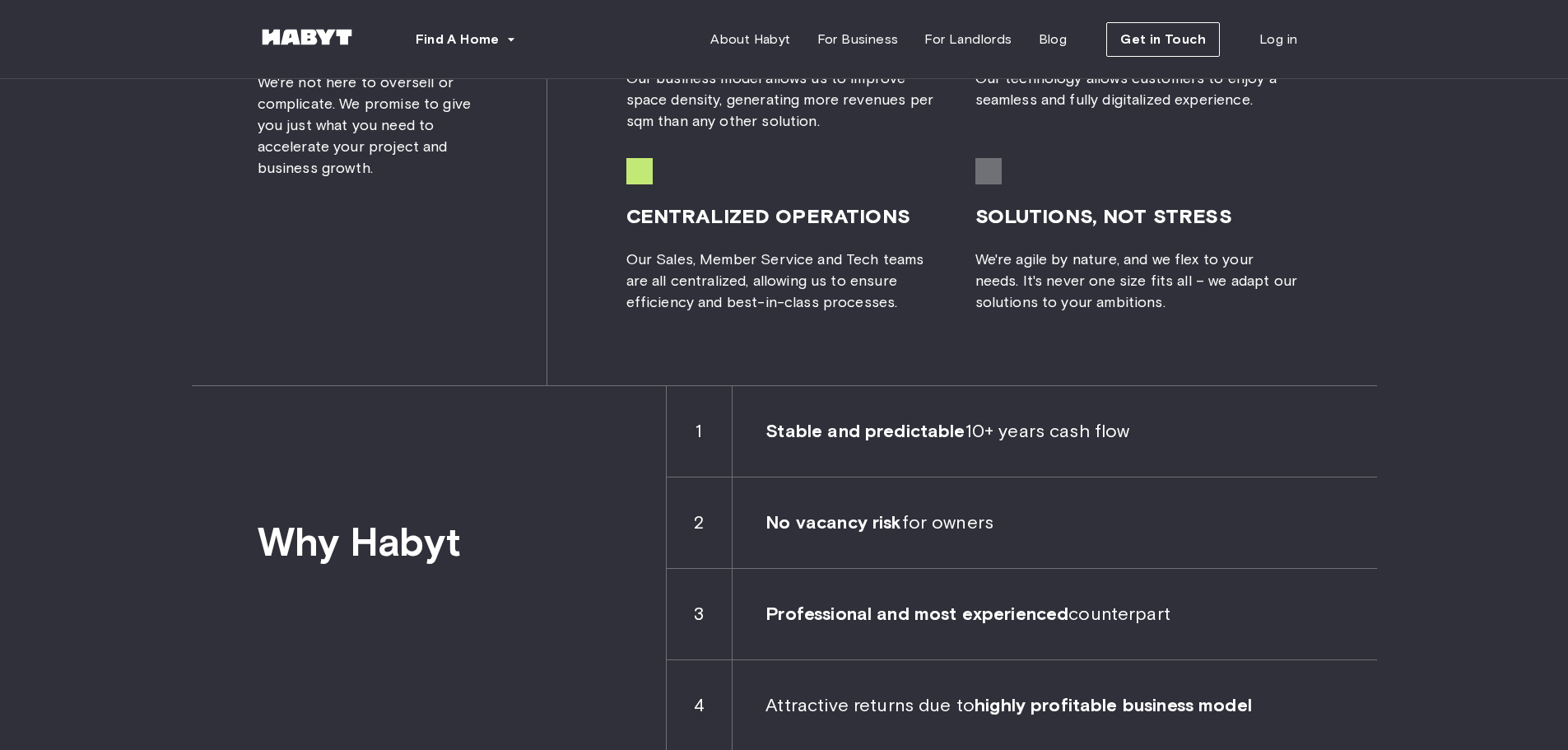 scroll, scrollTop: 0, scrollLeft: 0, axis: both 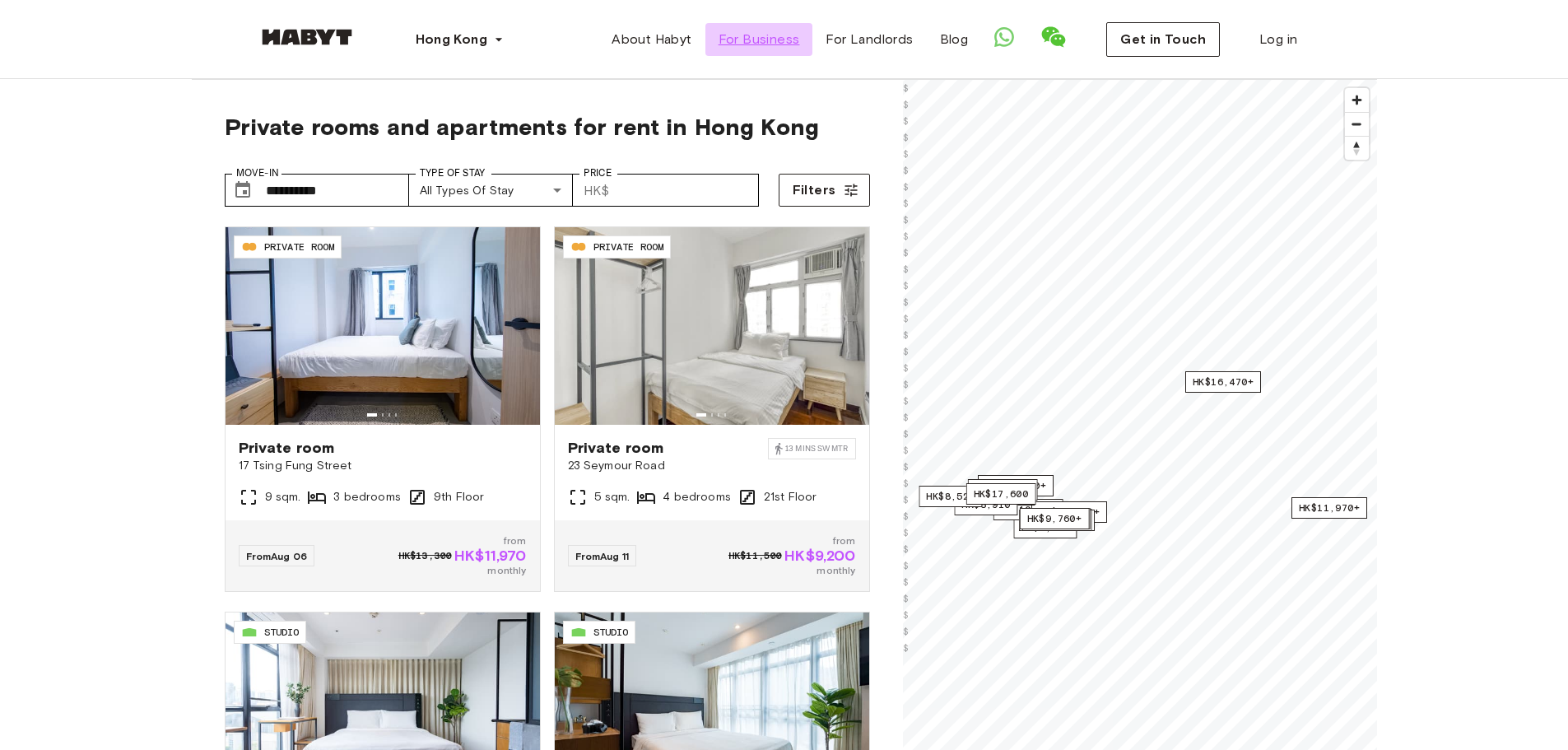 click on "For Business" at bounding box center [759, 40] 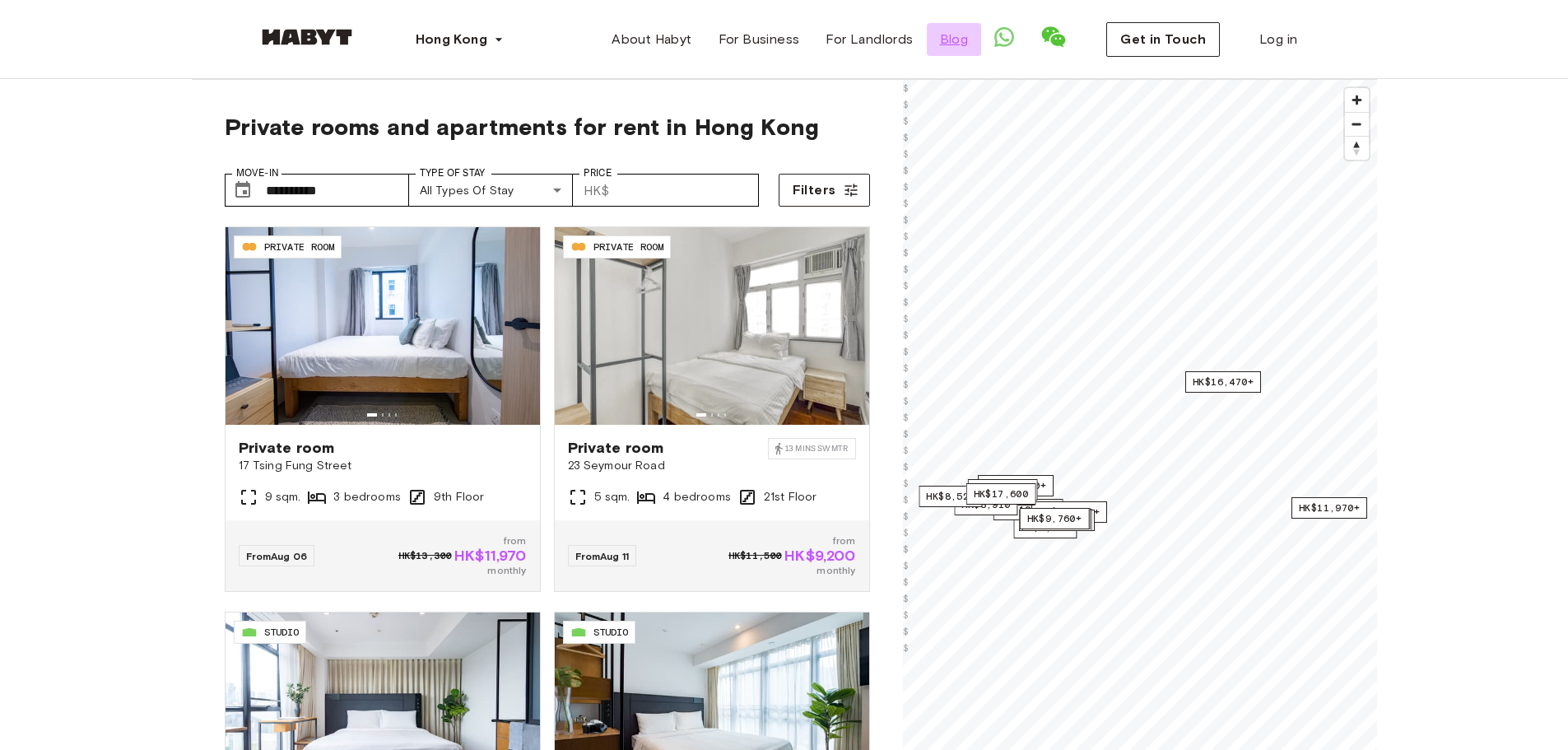click on "Blog" at bounding box center (954, 40) 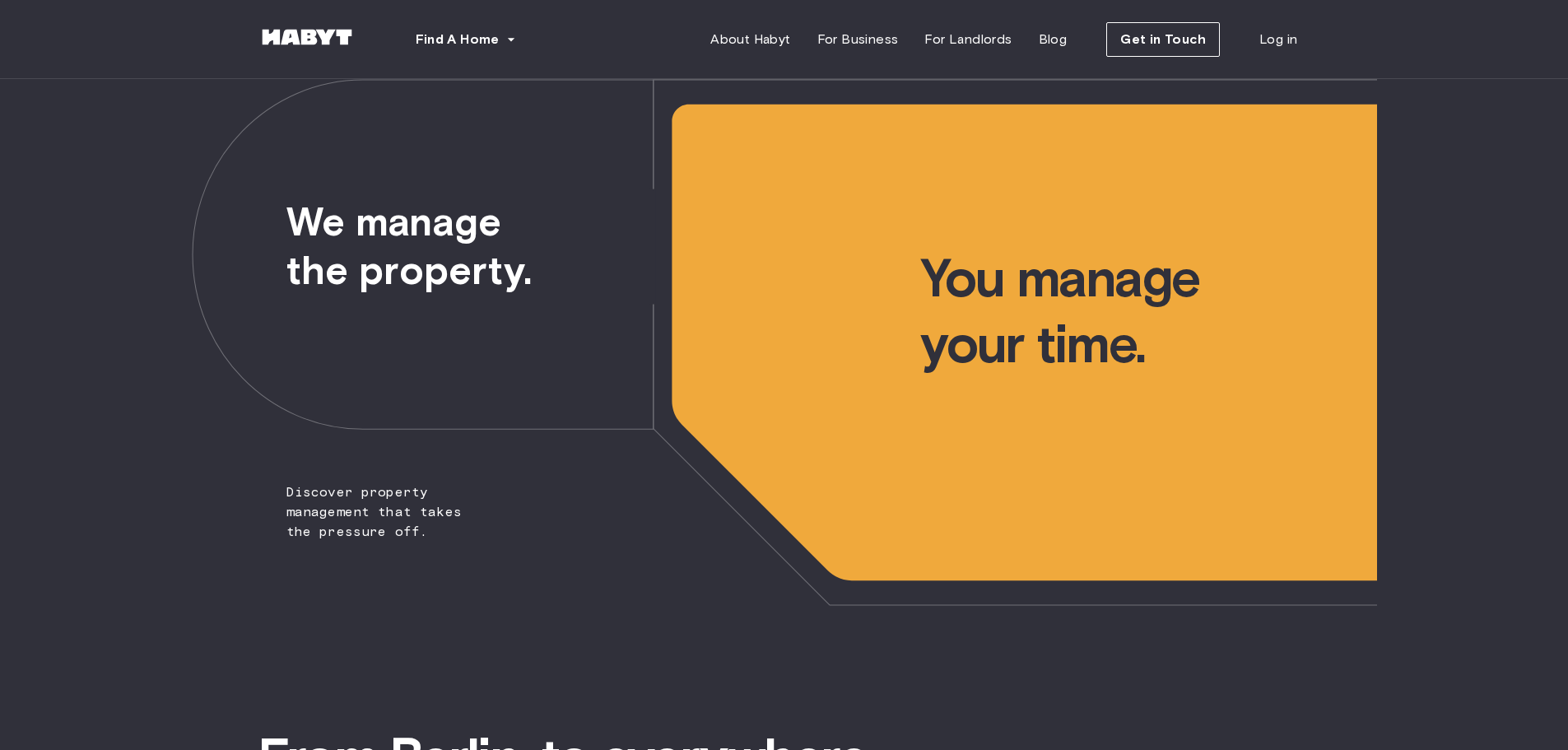 scroll, scrollTop: 0, scrollLeft: 0, axis: both 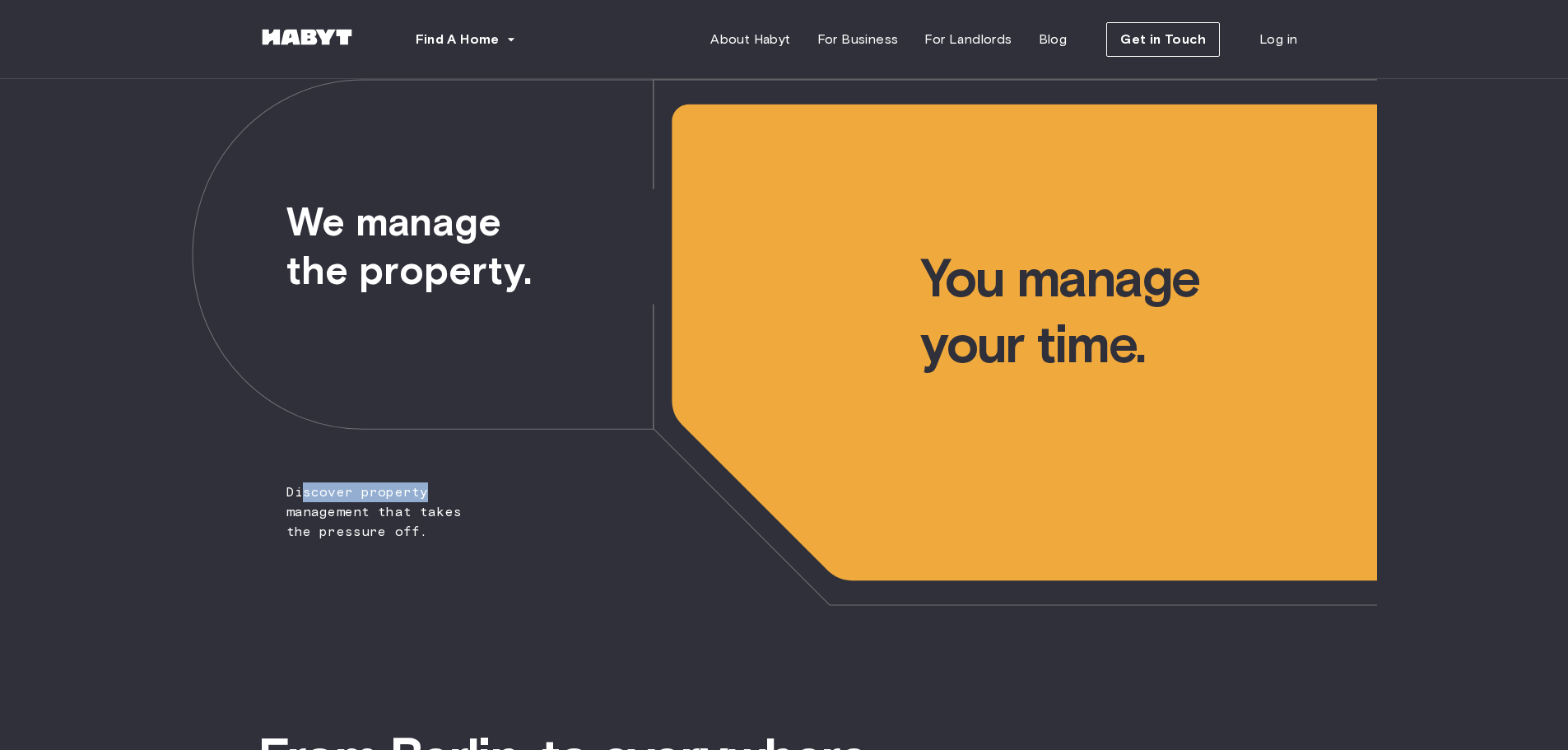 drag, startPoint x: 301, startPoint y: 204, endPoint x: 565, endPoint y: 249, distance: 267.80777 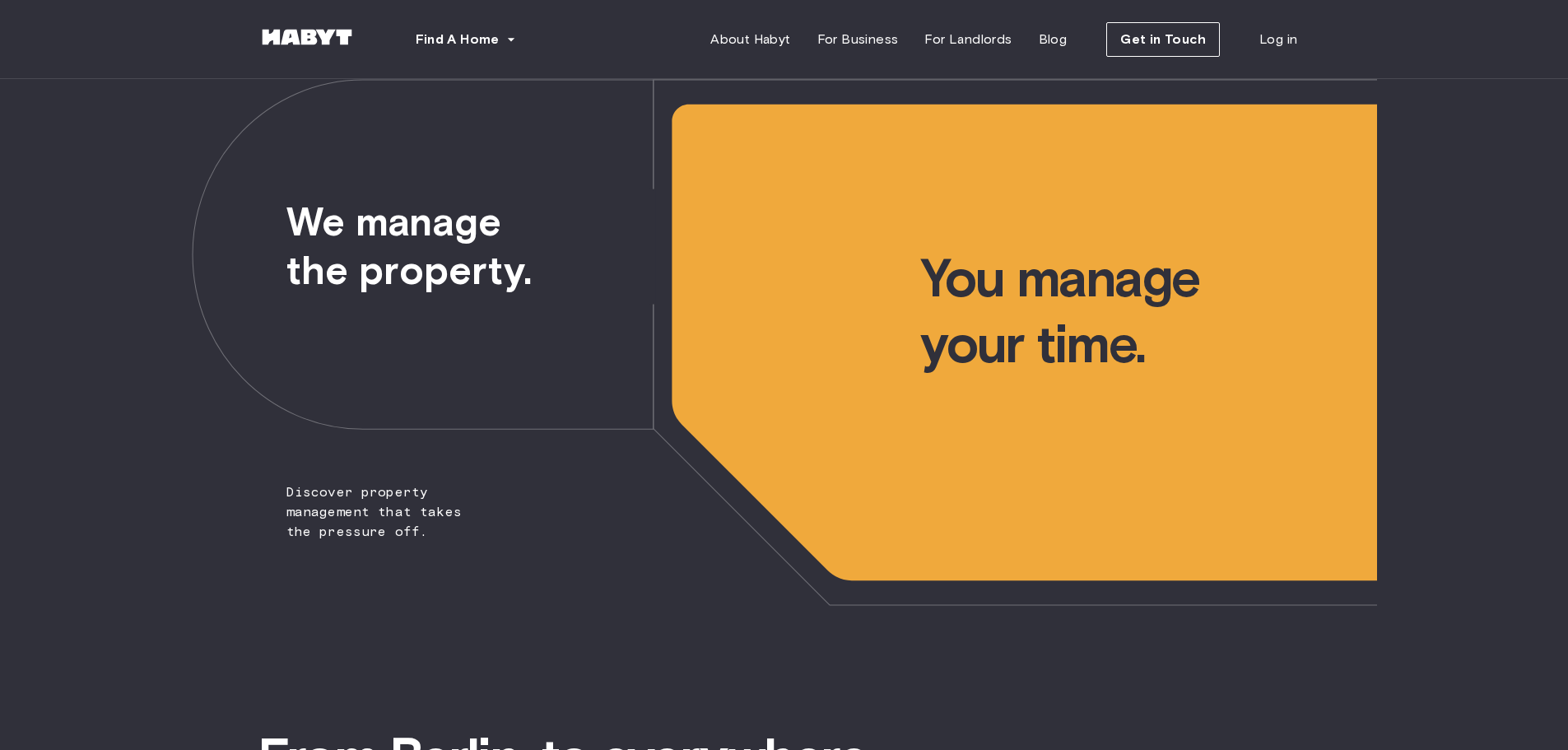 click on "Discover property management that takes the pressure off." at bounding box center (342, 310) 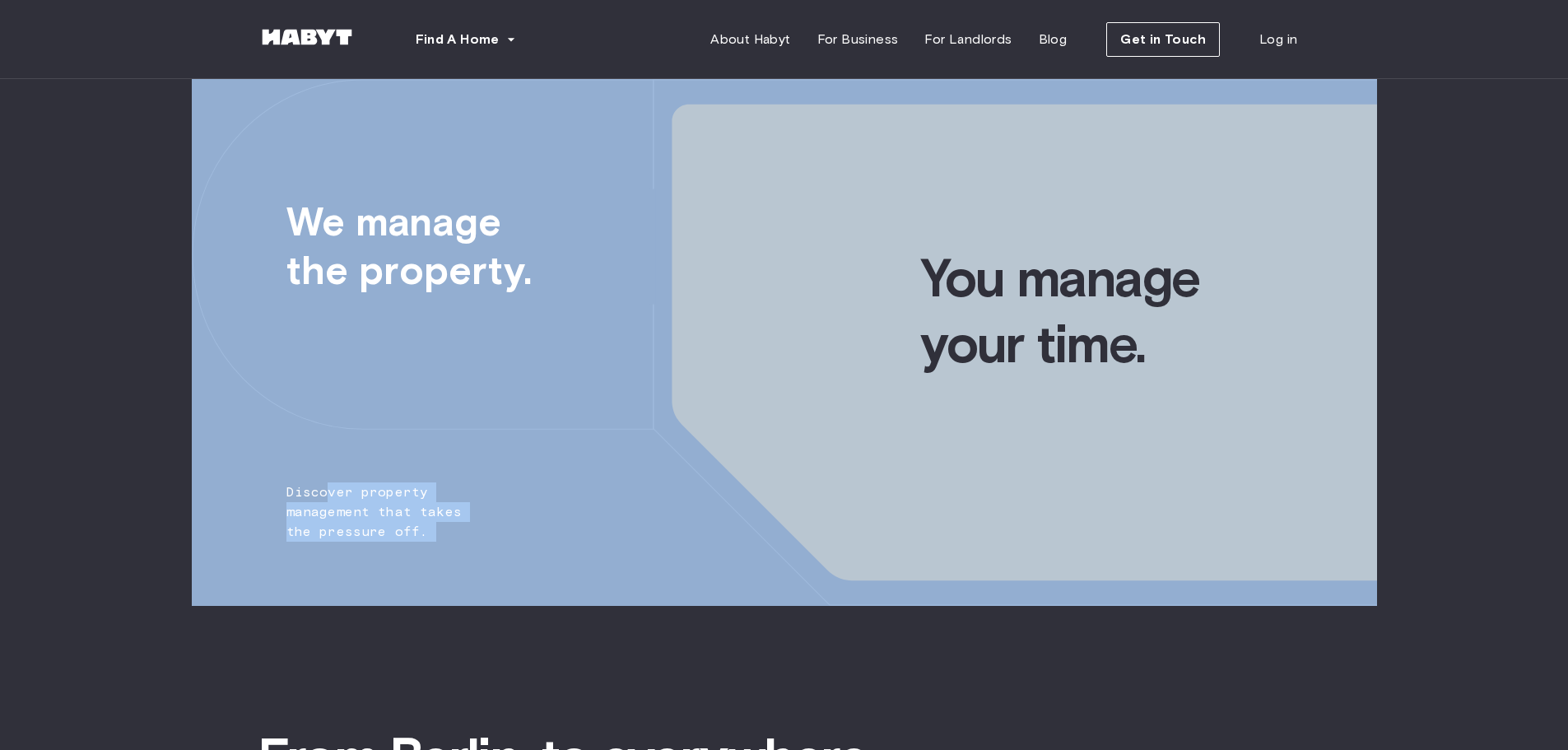 drag, startPoint x: 384, startPoint y: 287, endPoint x: 589, endPoint y: 311, distance: 206.4001 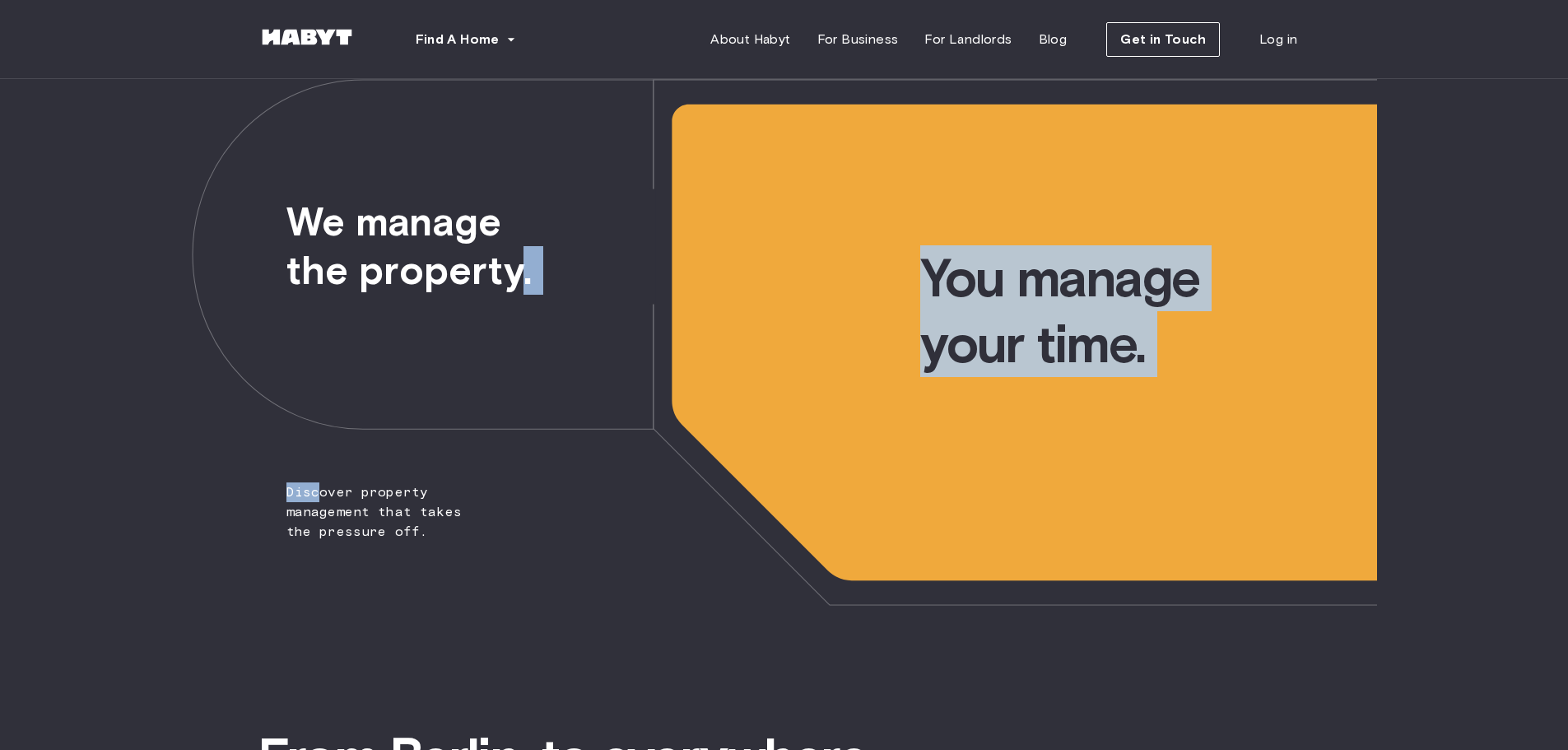 drag, startPoint x: 486, startPoint y: 266, endPoint x: 552, endPoint y: 277, distance: 66.91039 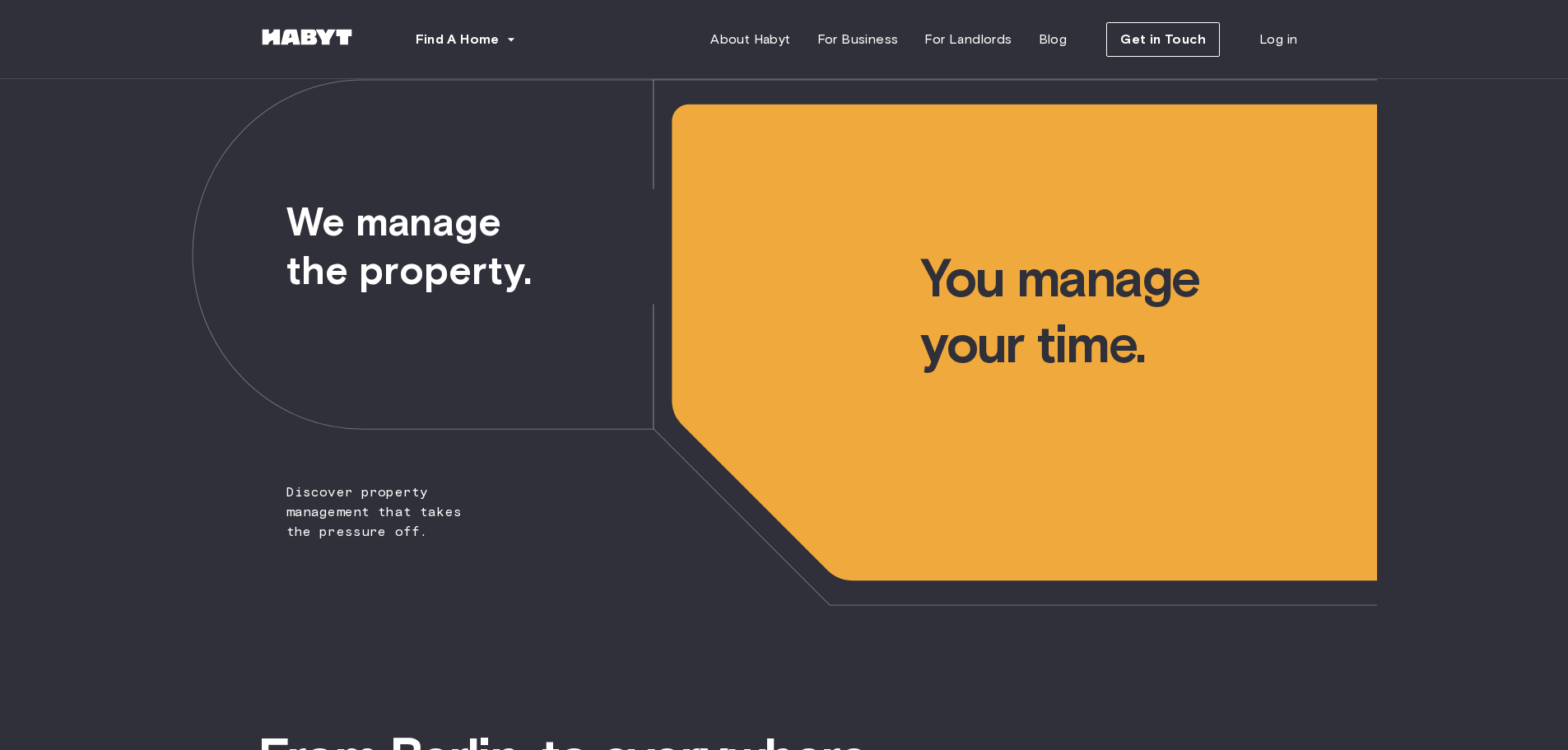 click on "Discover property management that takes the pressure off." at bounding box center [342, 310] 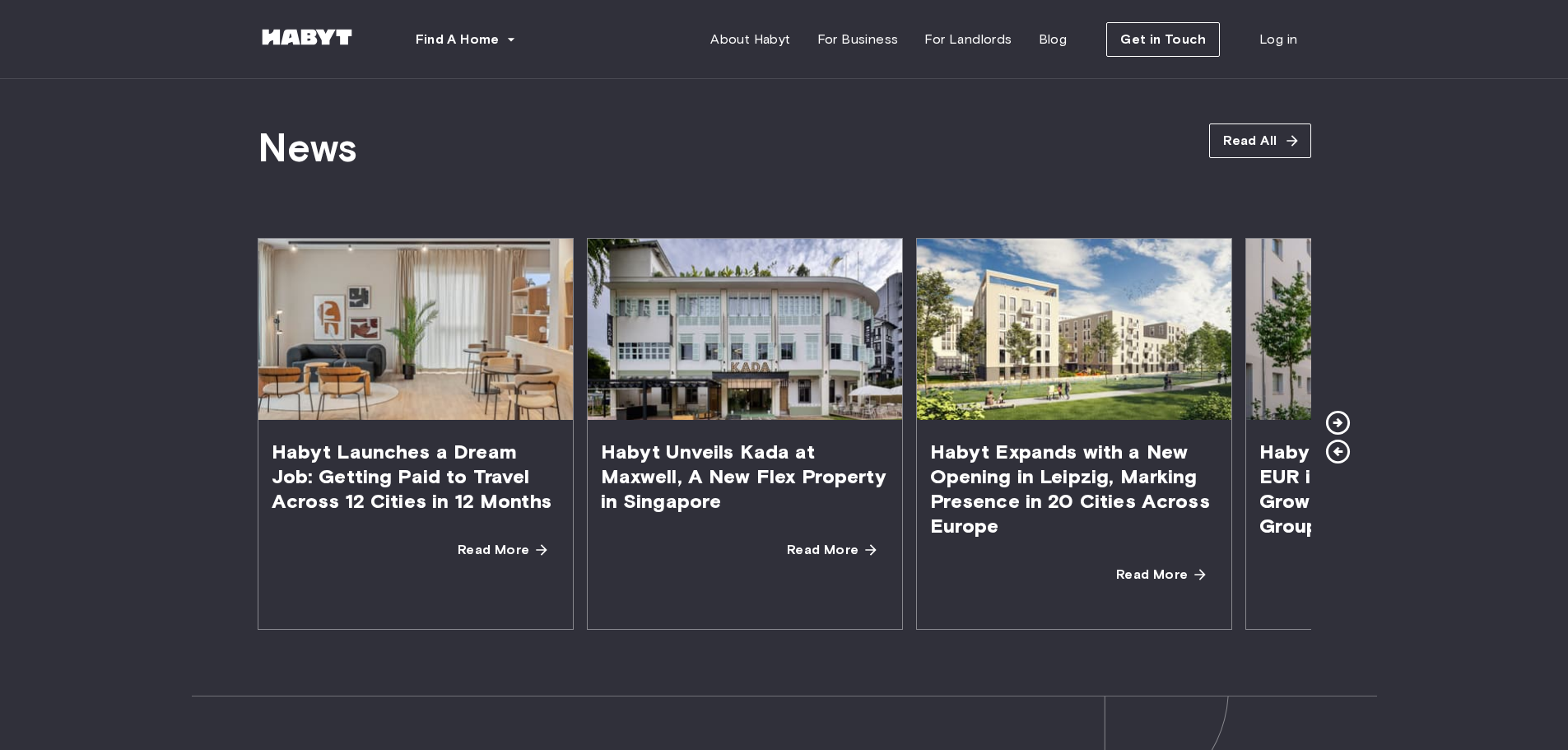 scroll, scrollTop: 2964, scrollLeft: 0, axis: vertical 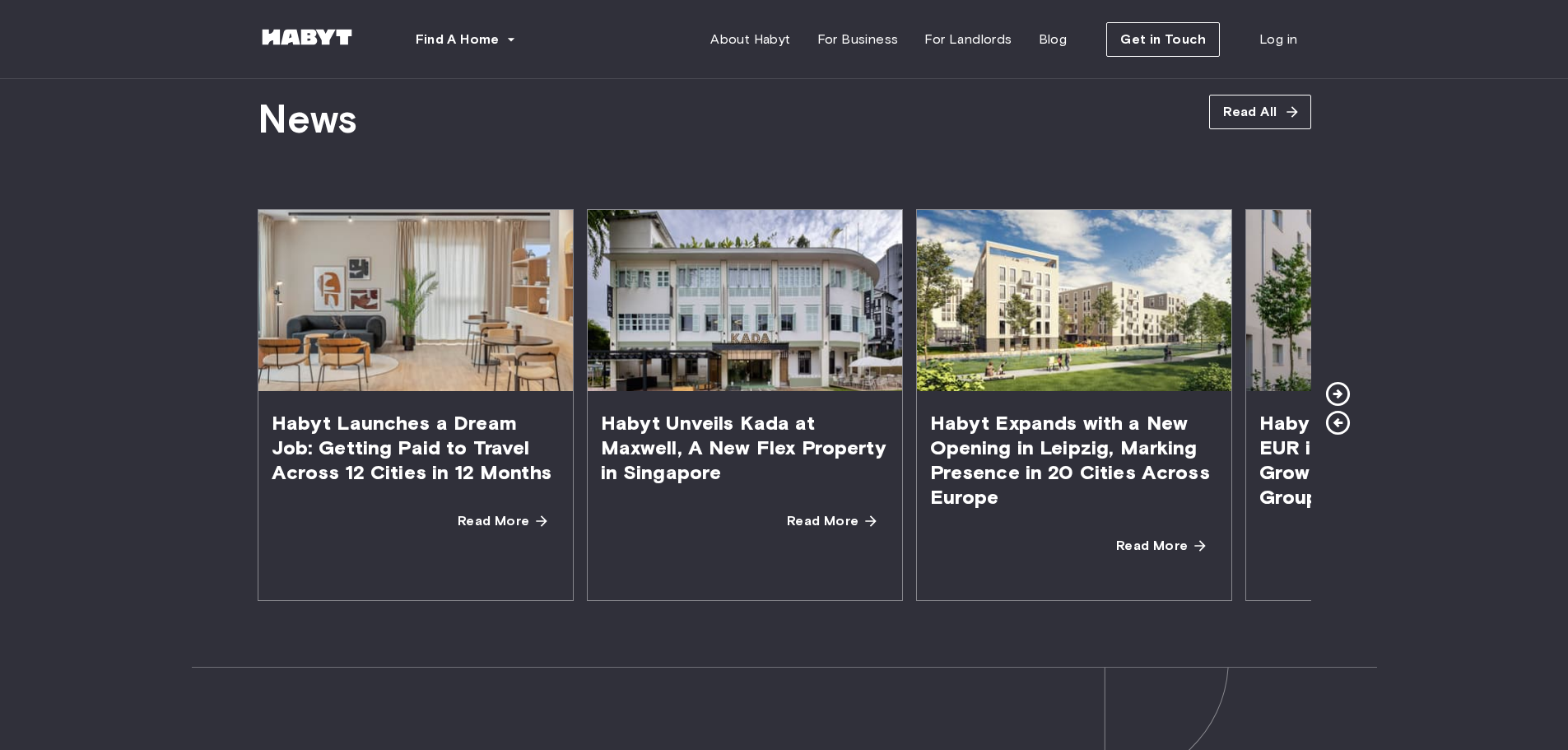 click 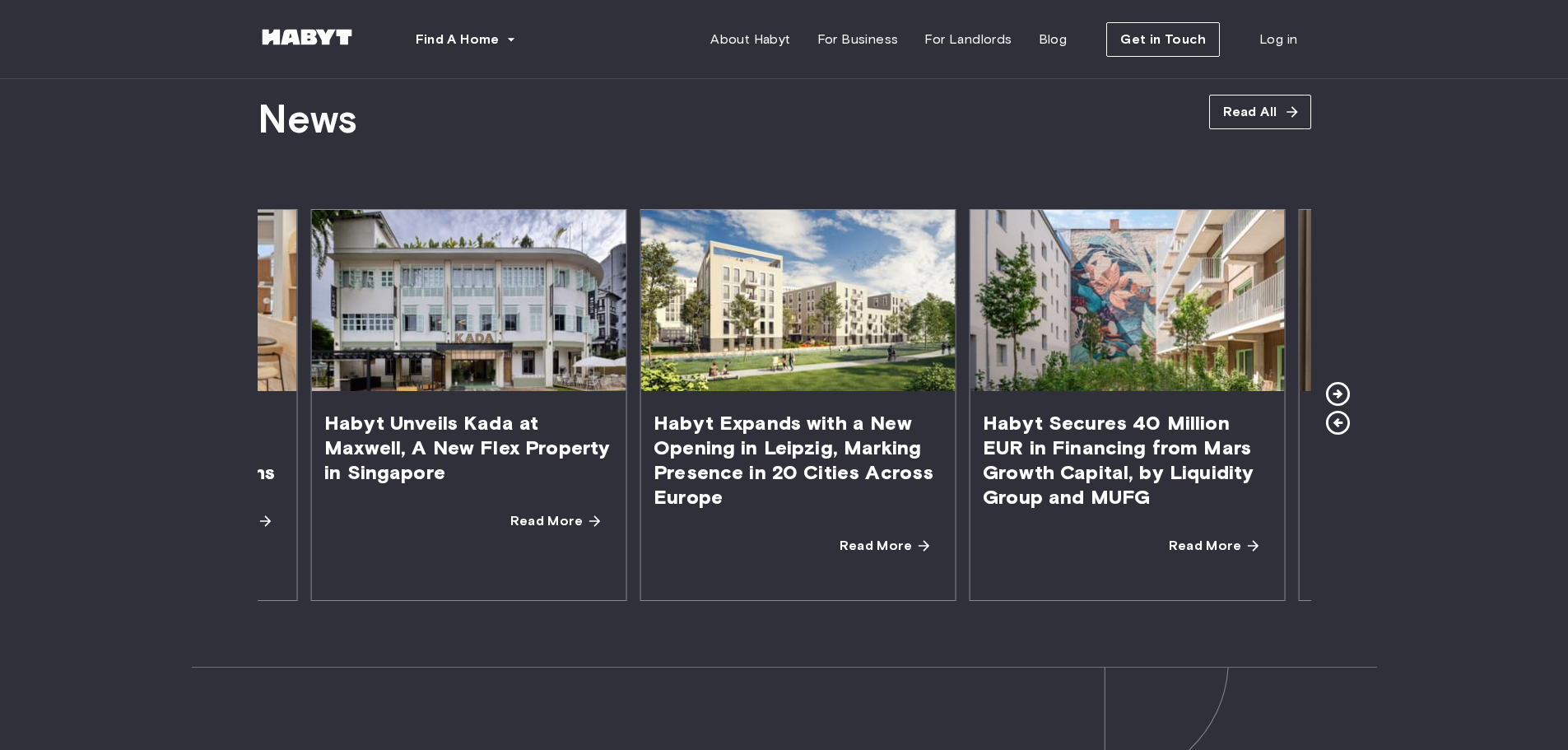 click 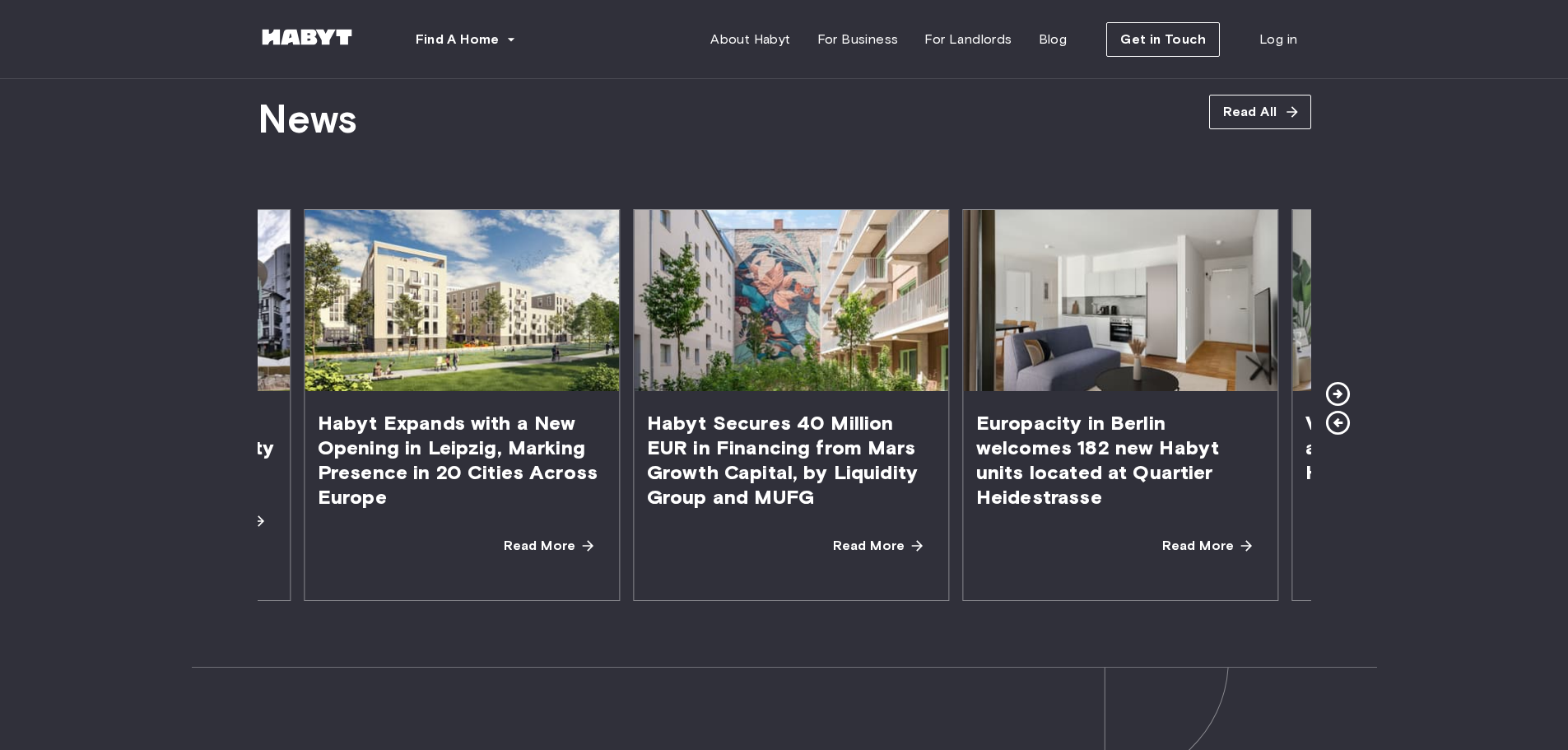 click 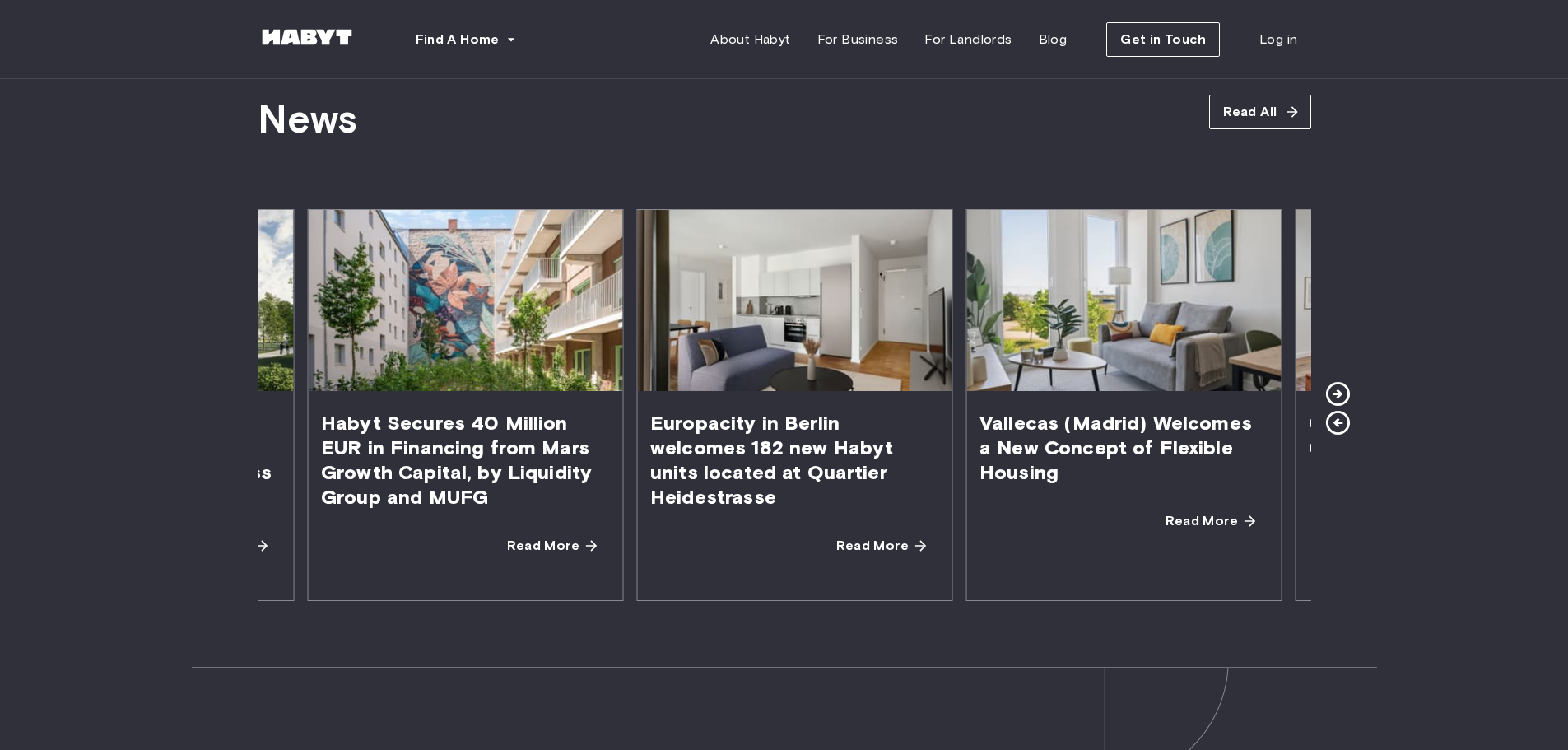 click 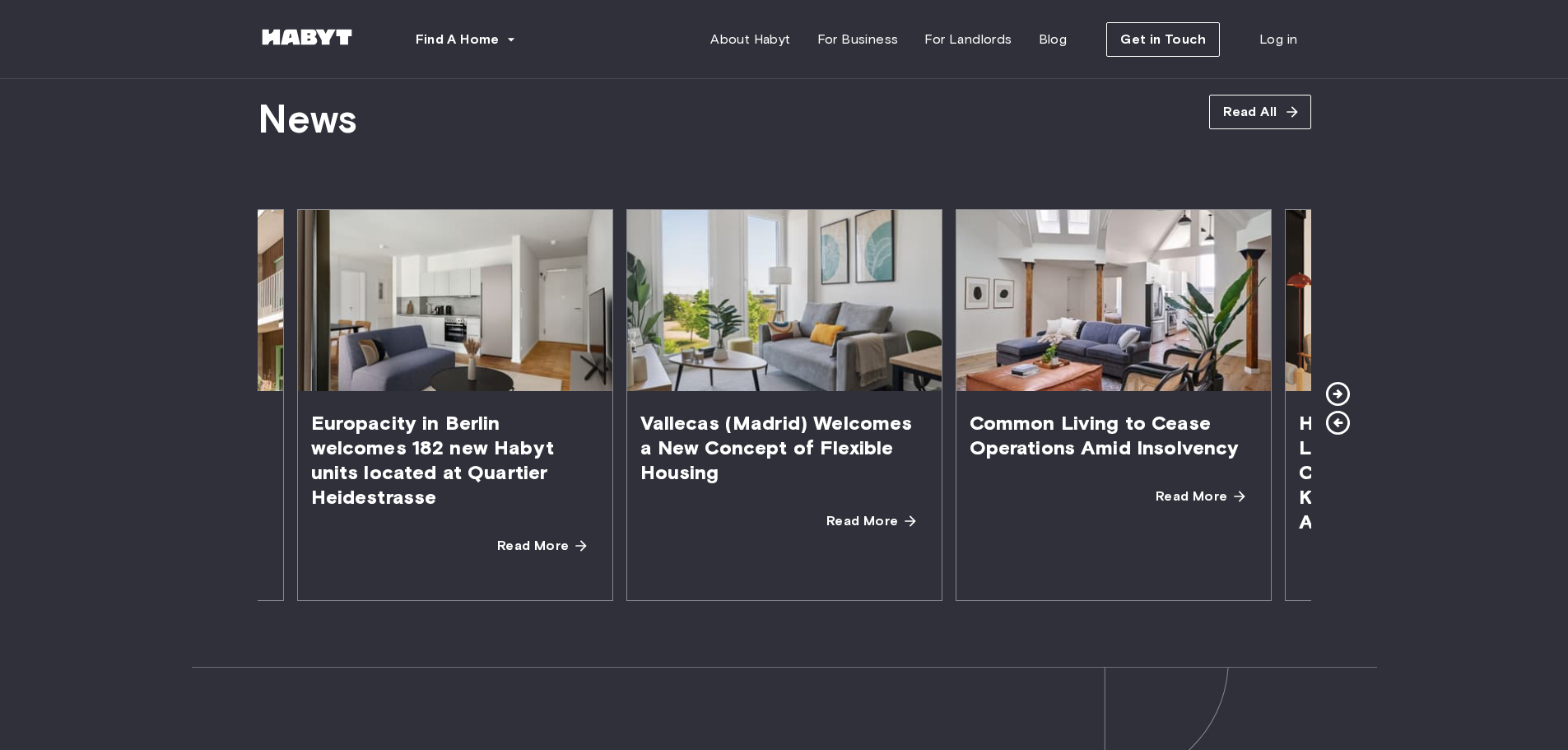 click 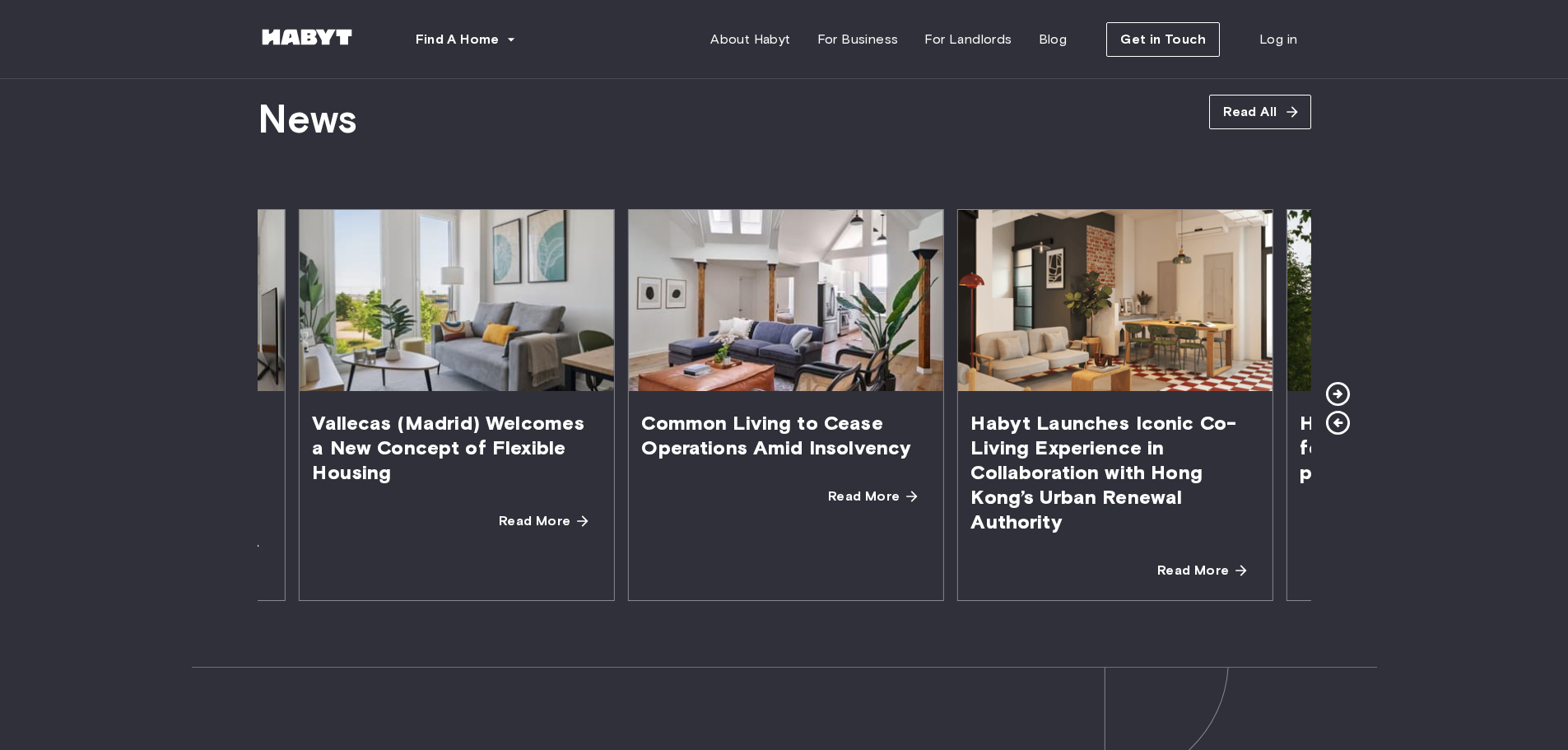 click 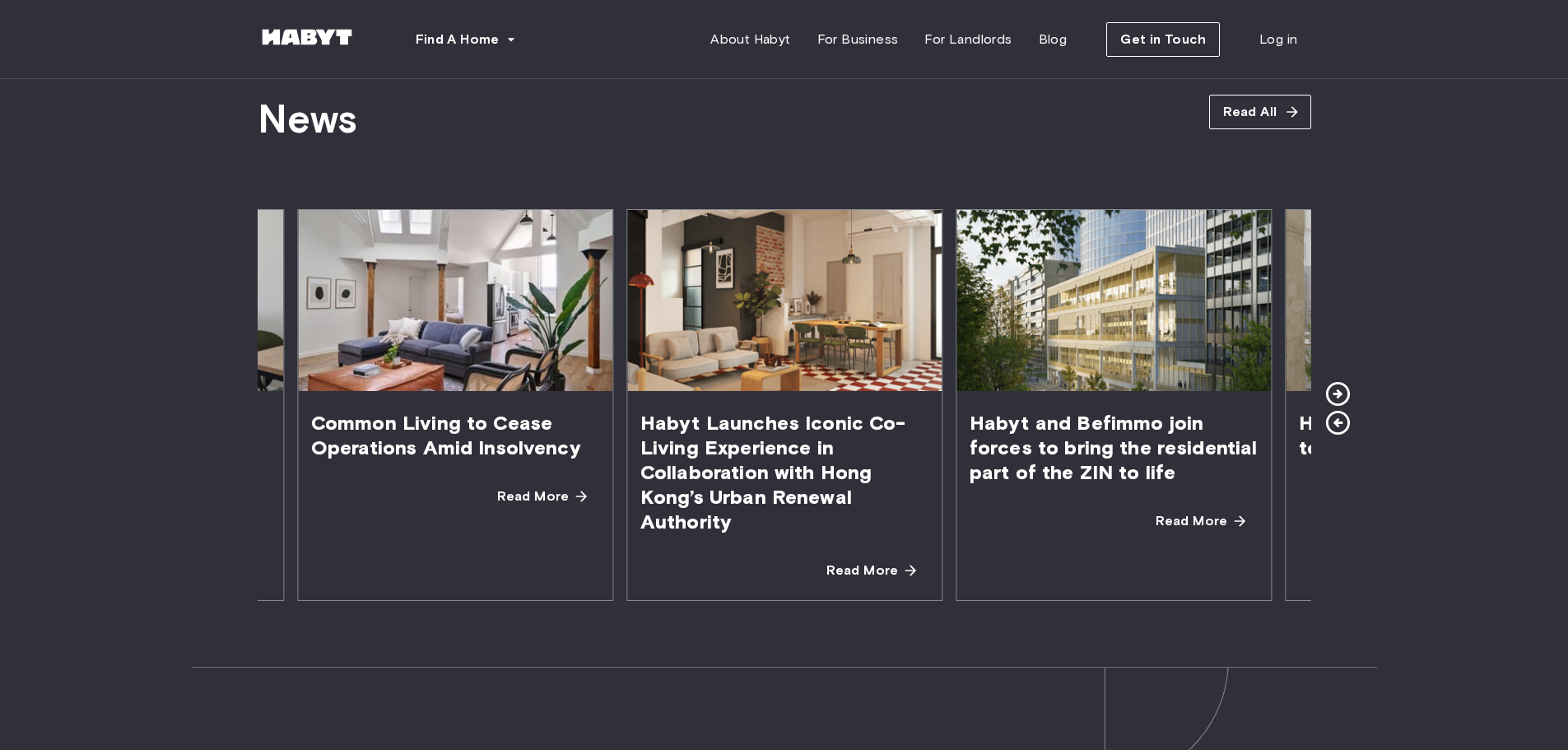 click 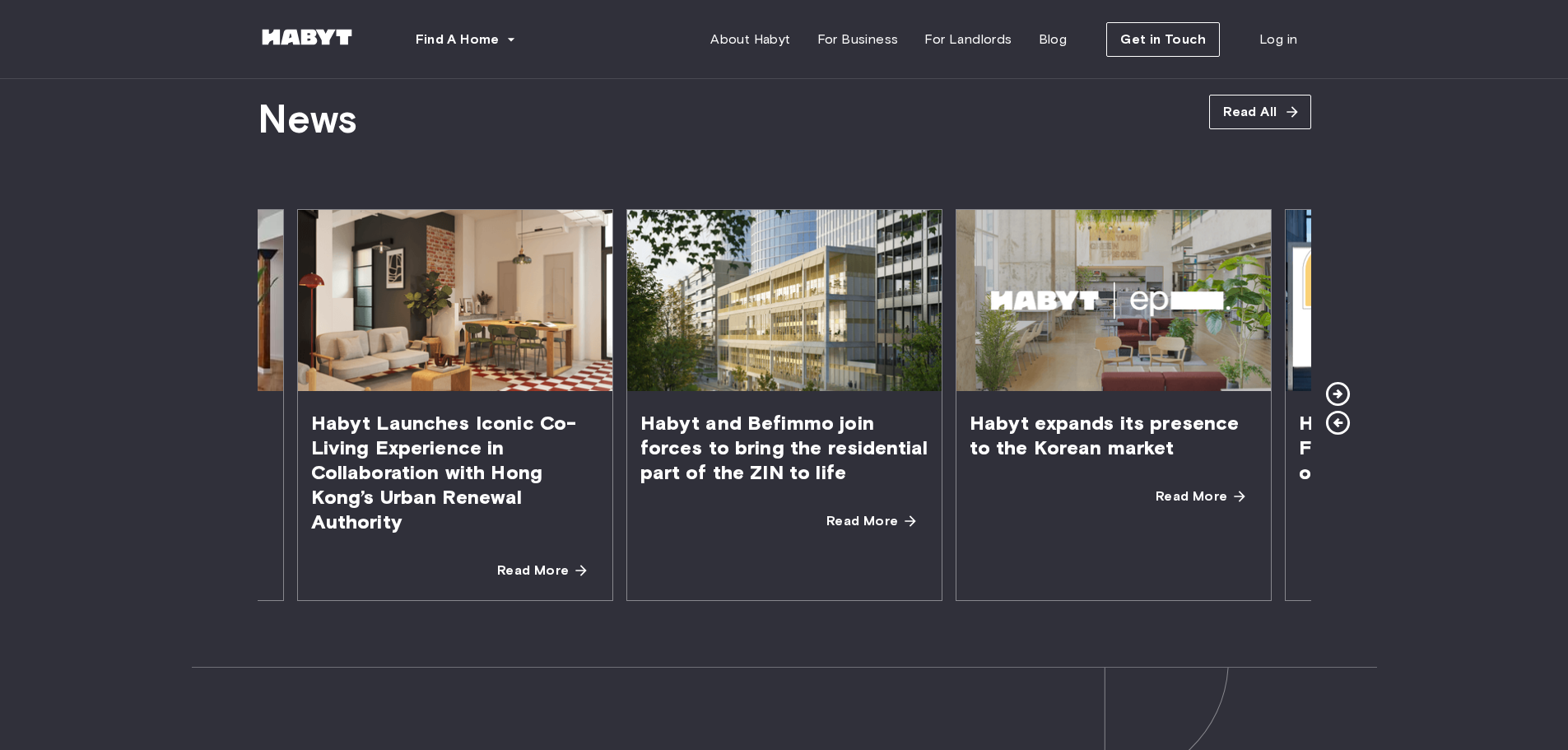 click 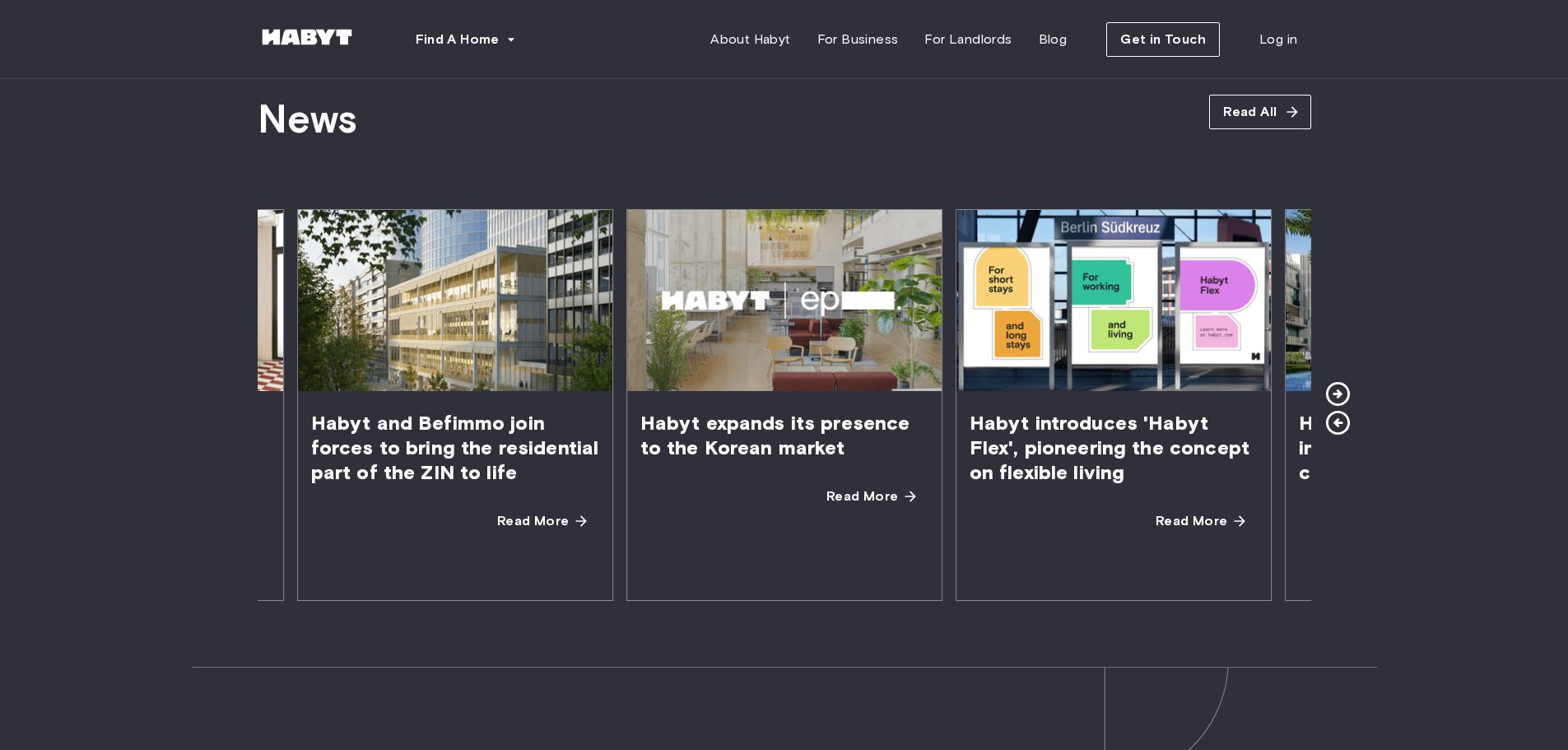 click 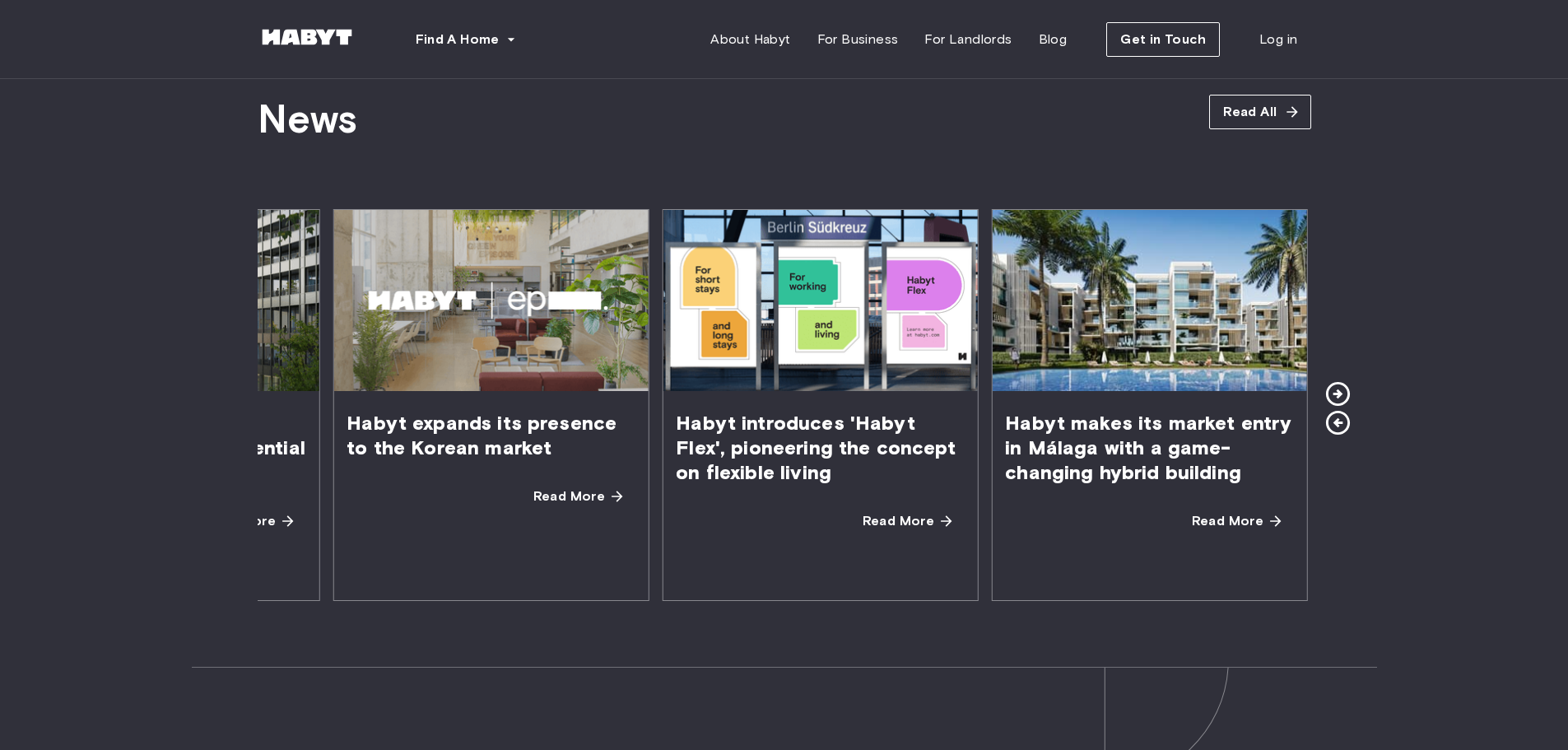 click 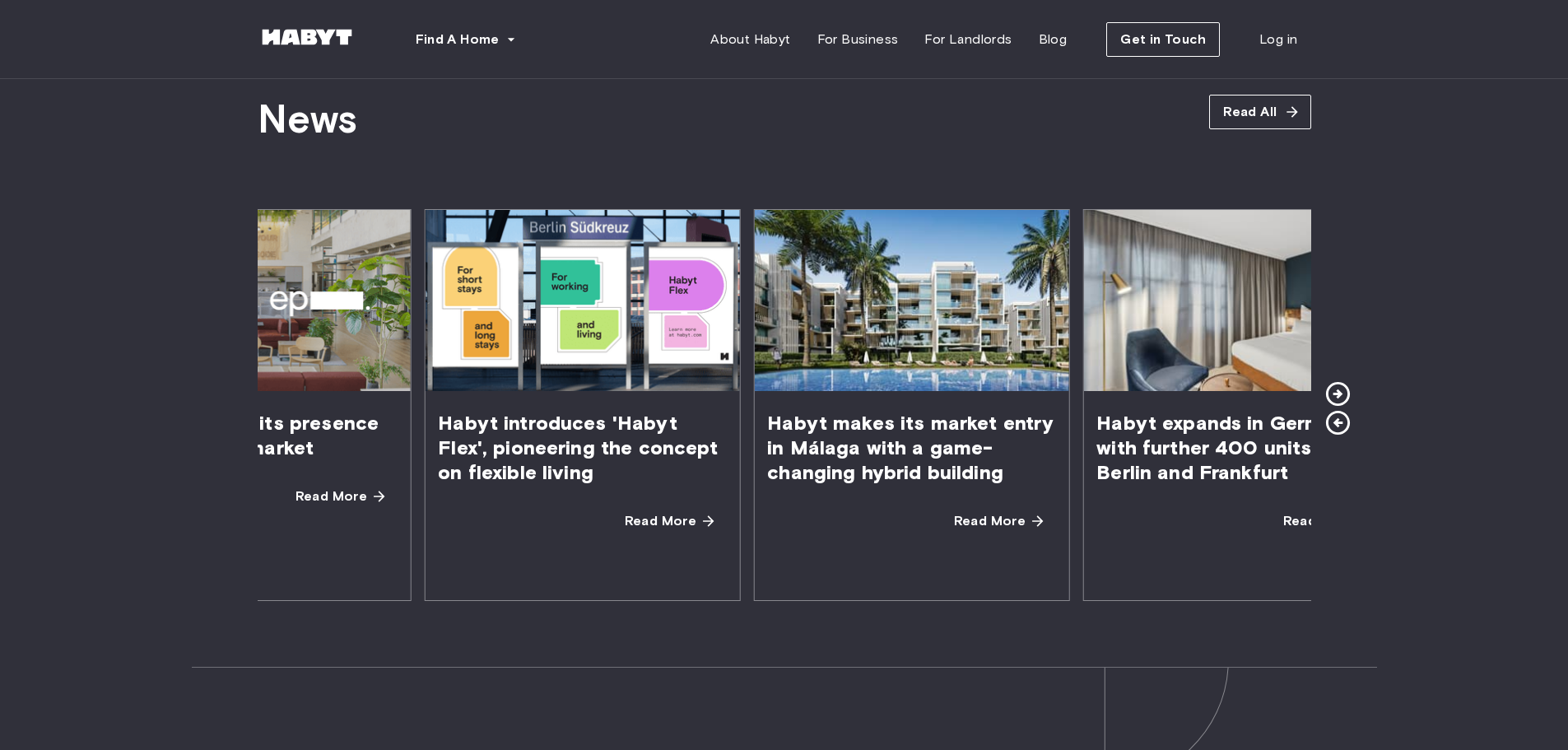 click 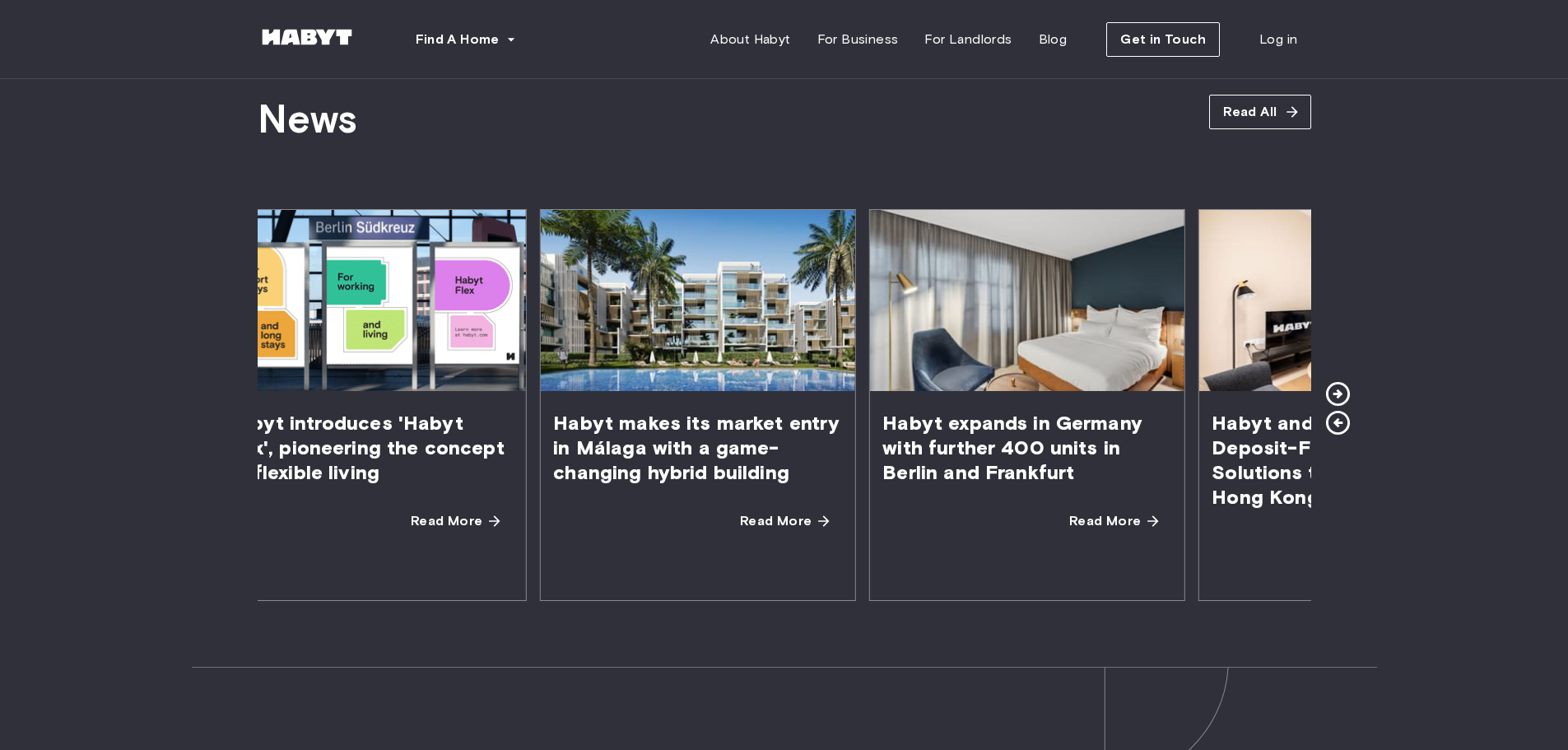 click 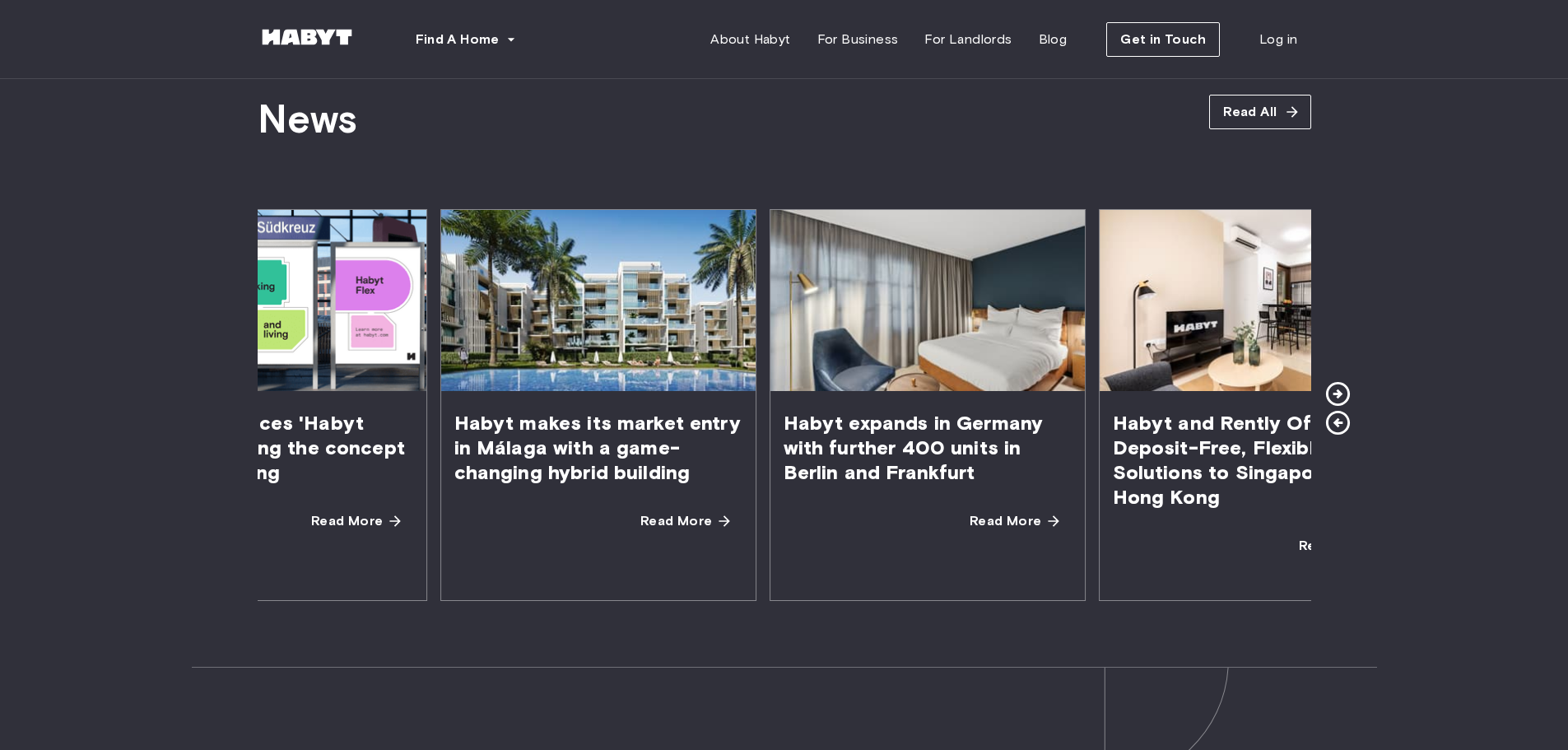 click 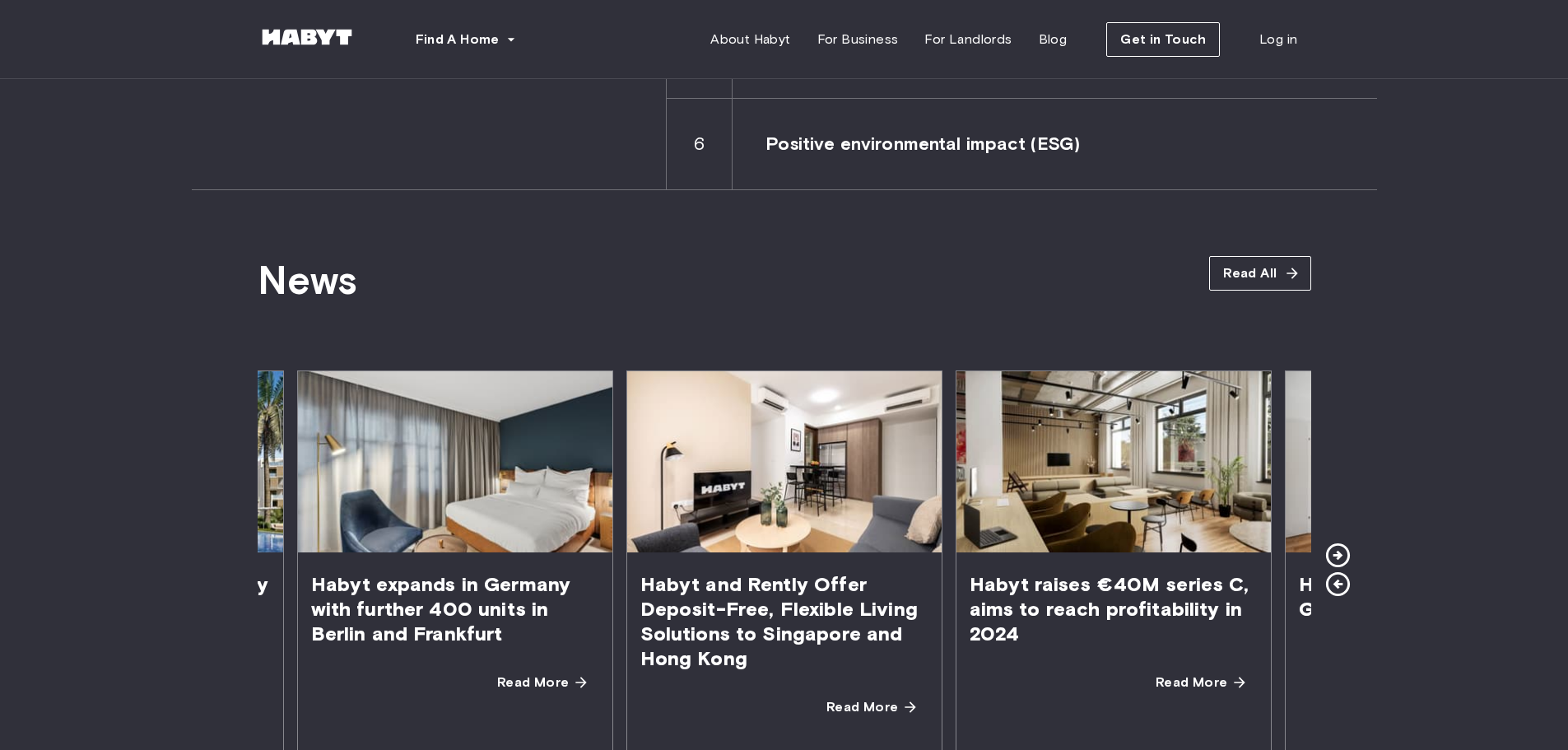 scroll, scrollTop: 2799, scrollLeft: 0, axis: vertical 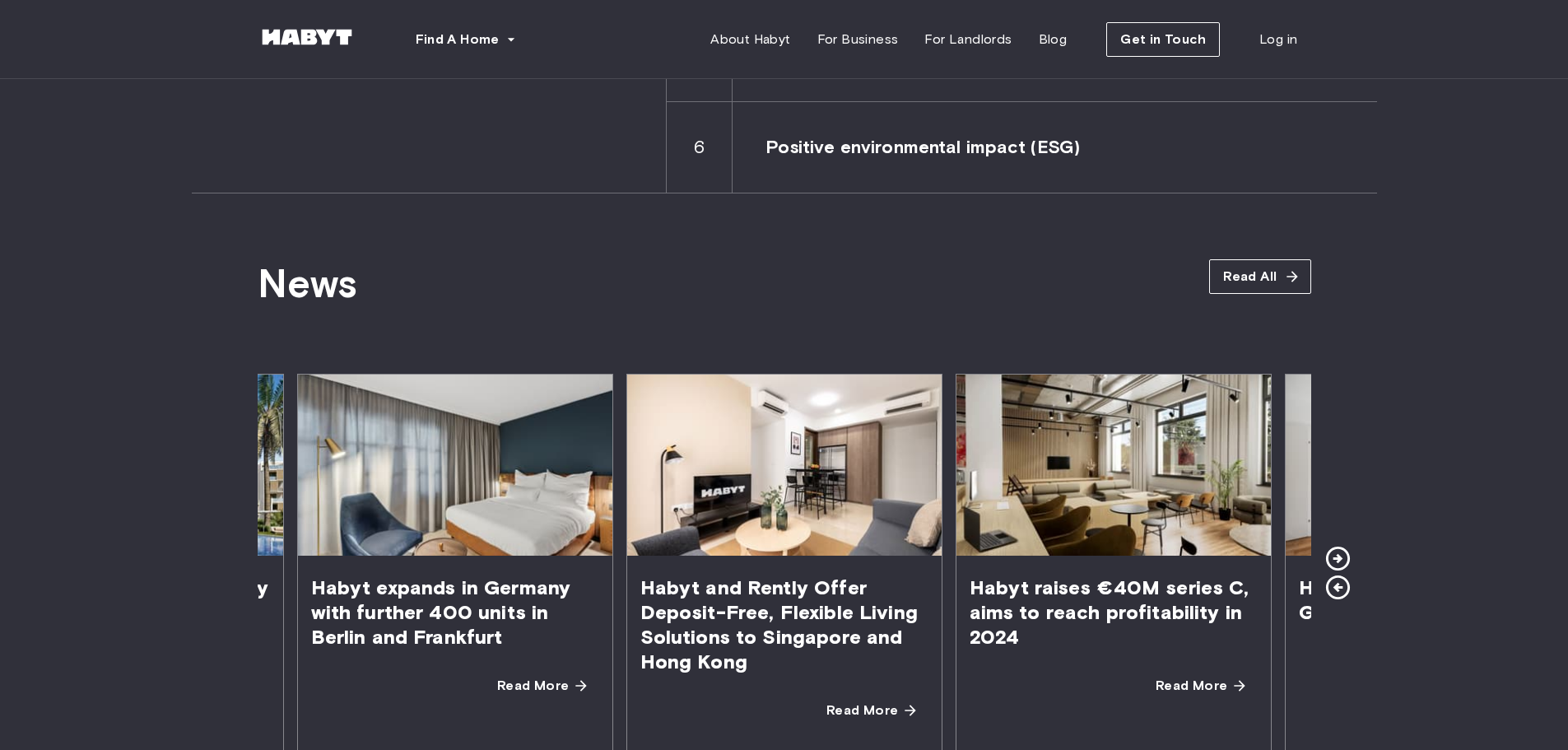 click 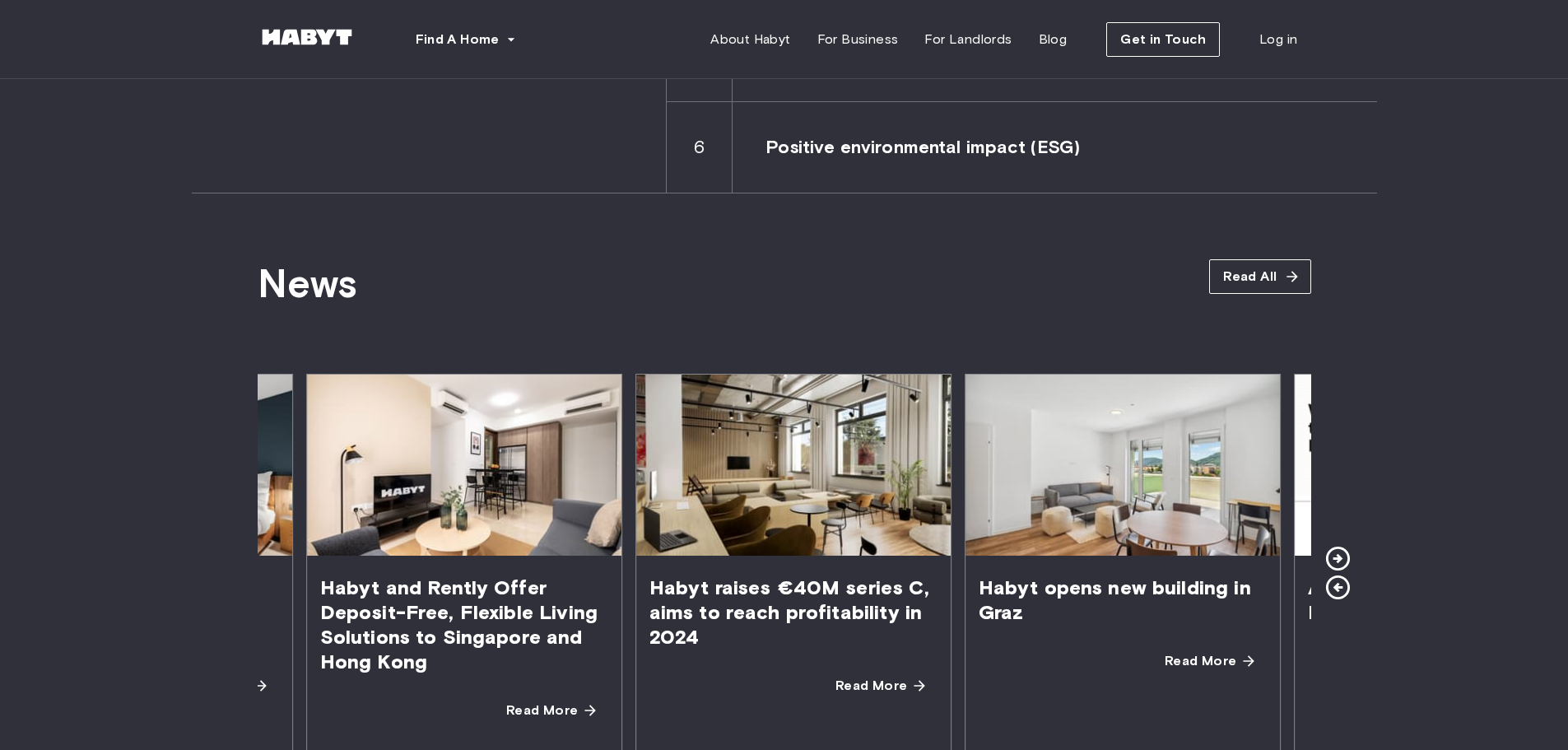 click 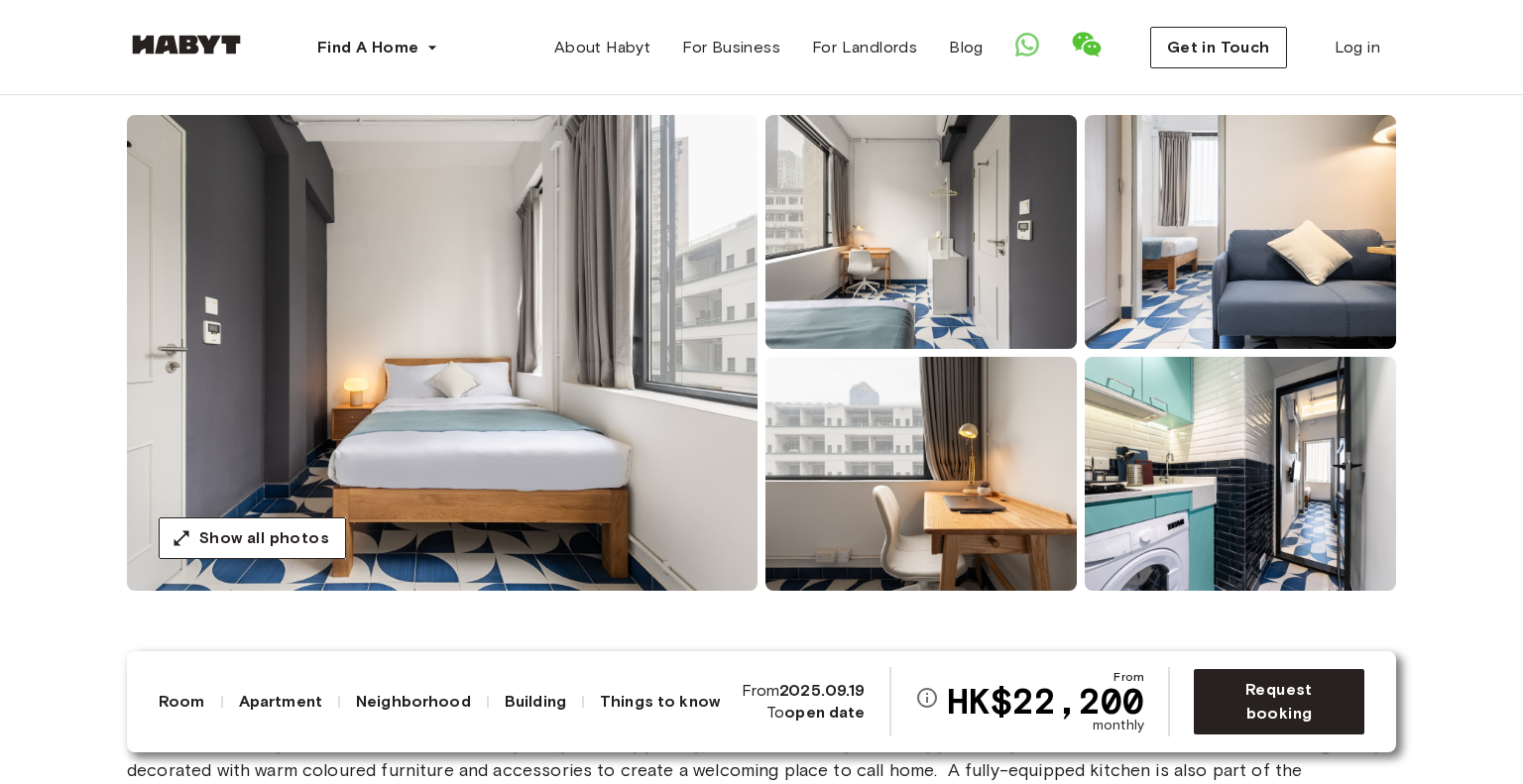 scroll, scrollTop: 198, scrollLeft: 0, axis: vertical 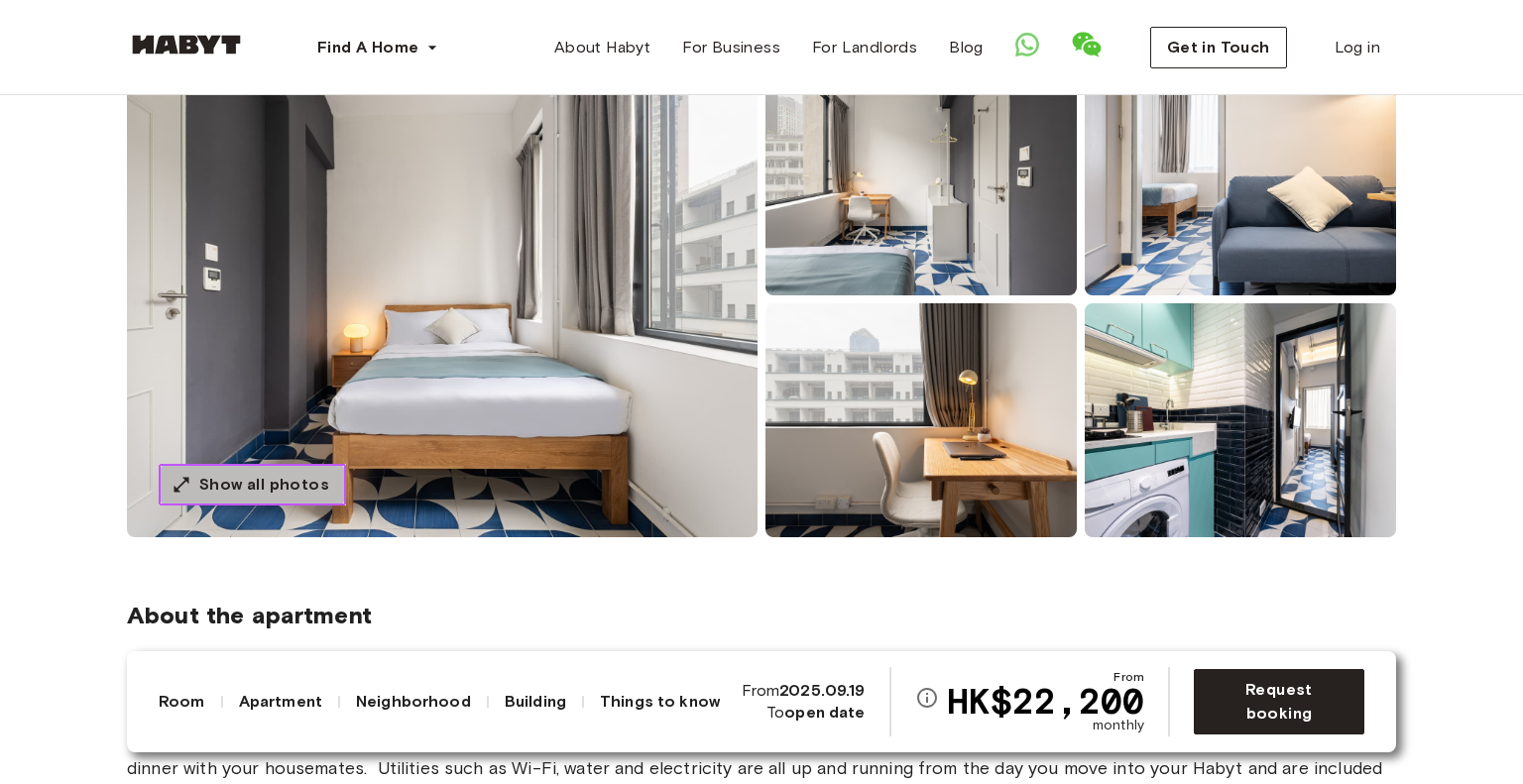 click on "Show all photos" at bounding box center [252, 485] 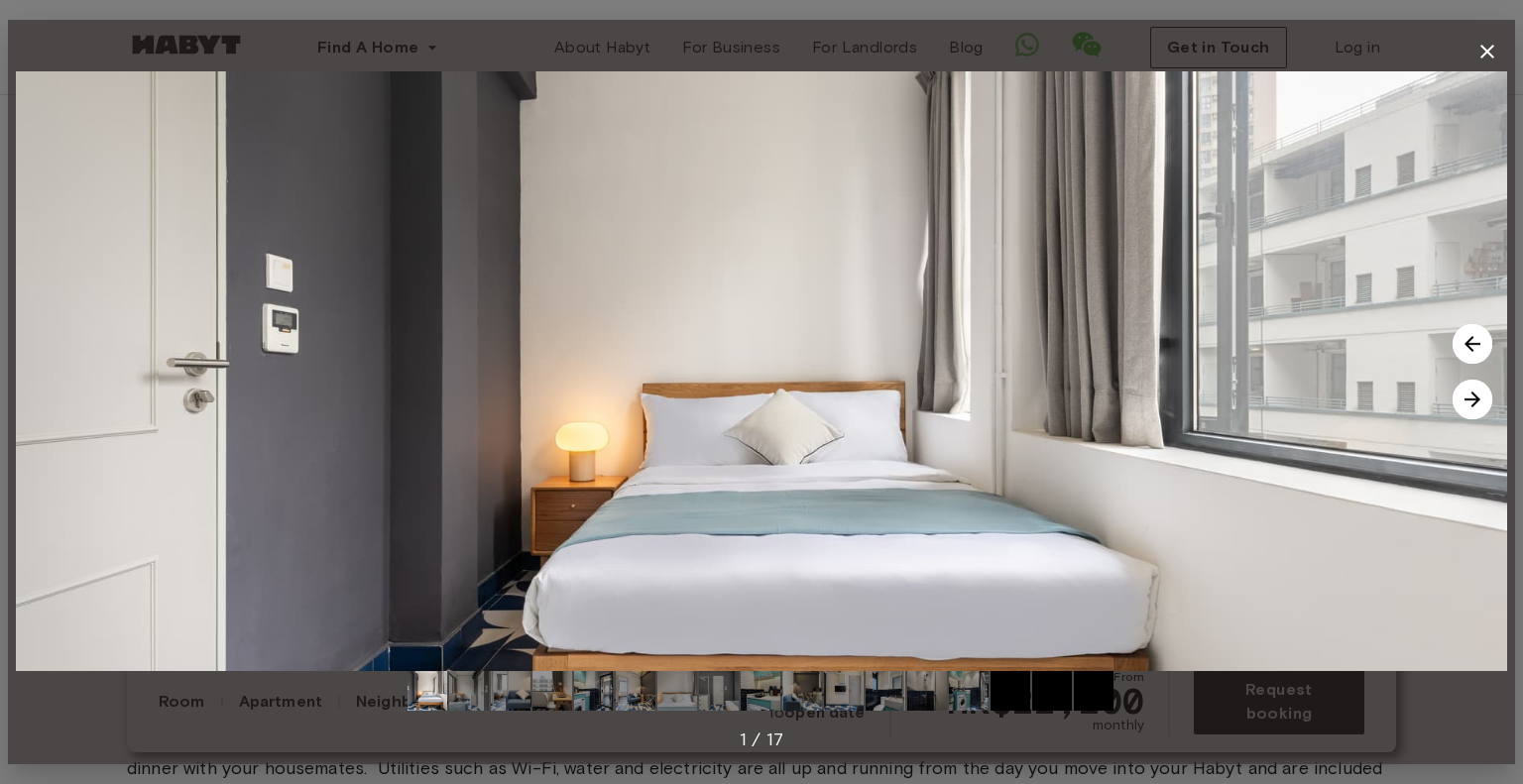 click at bounding box center (1472, 399) 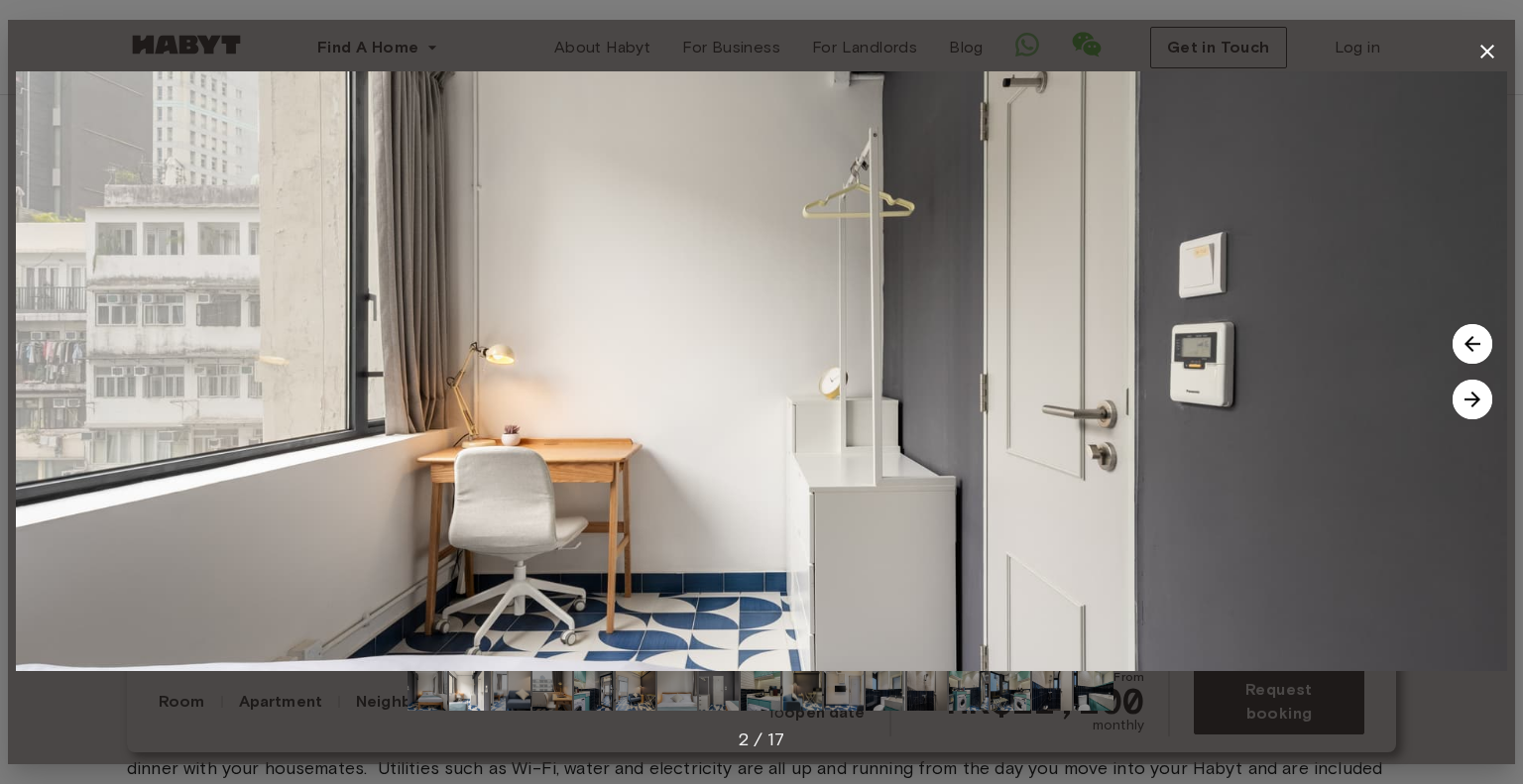 click at bounding box center (1472, 399) 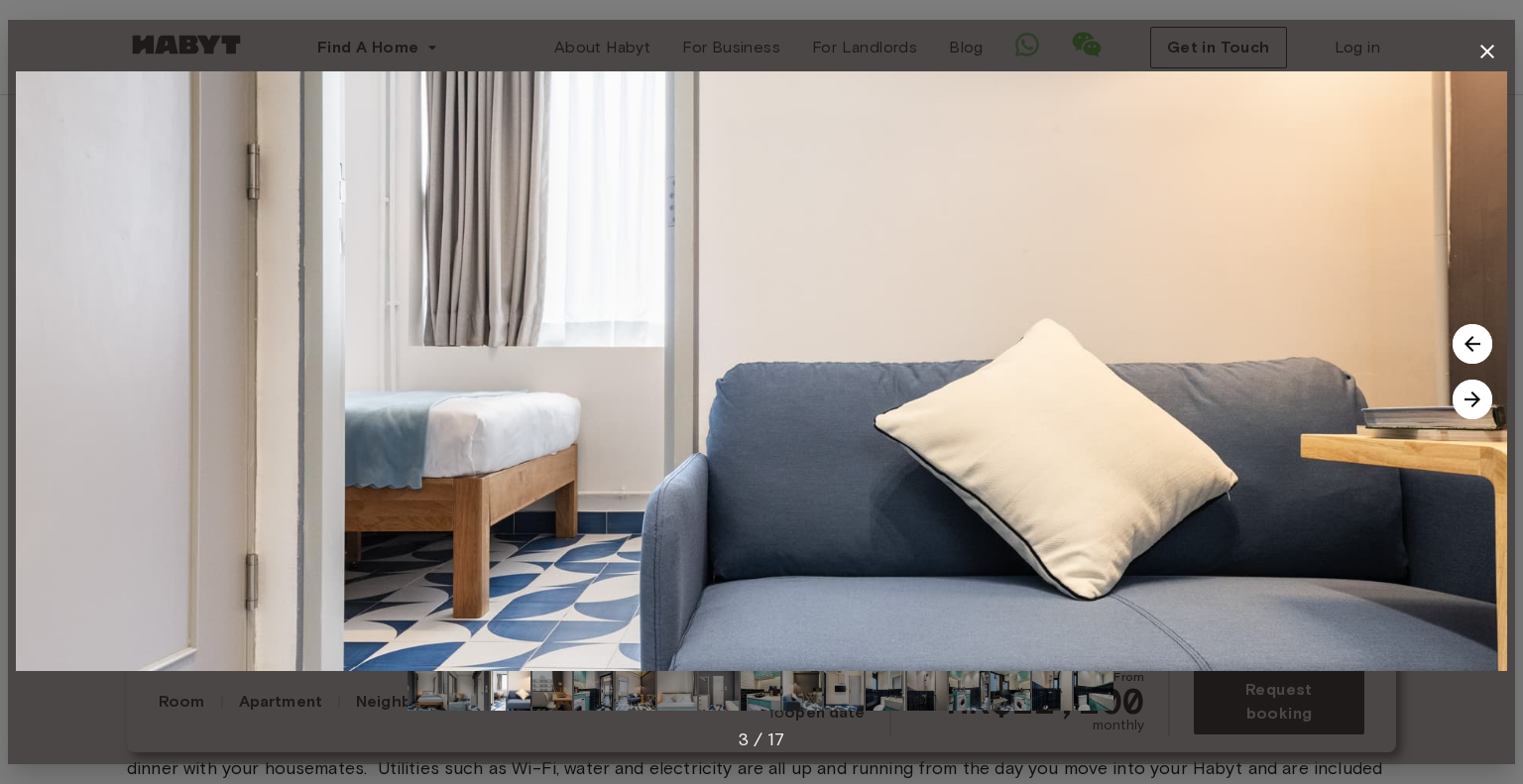 click at bounding box center [1472, 399] 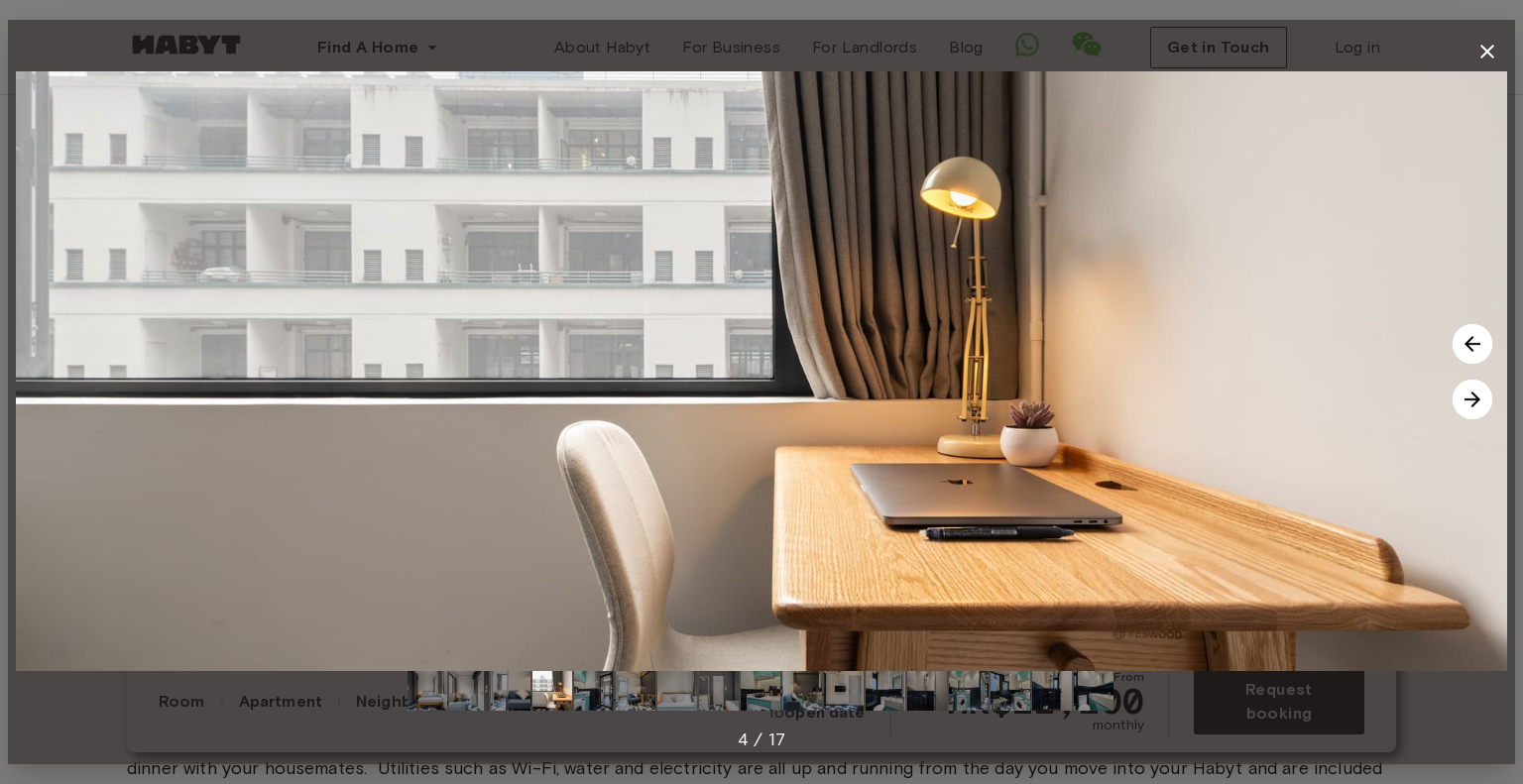 click at bounding box center (1472, 399) 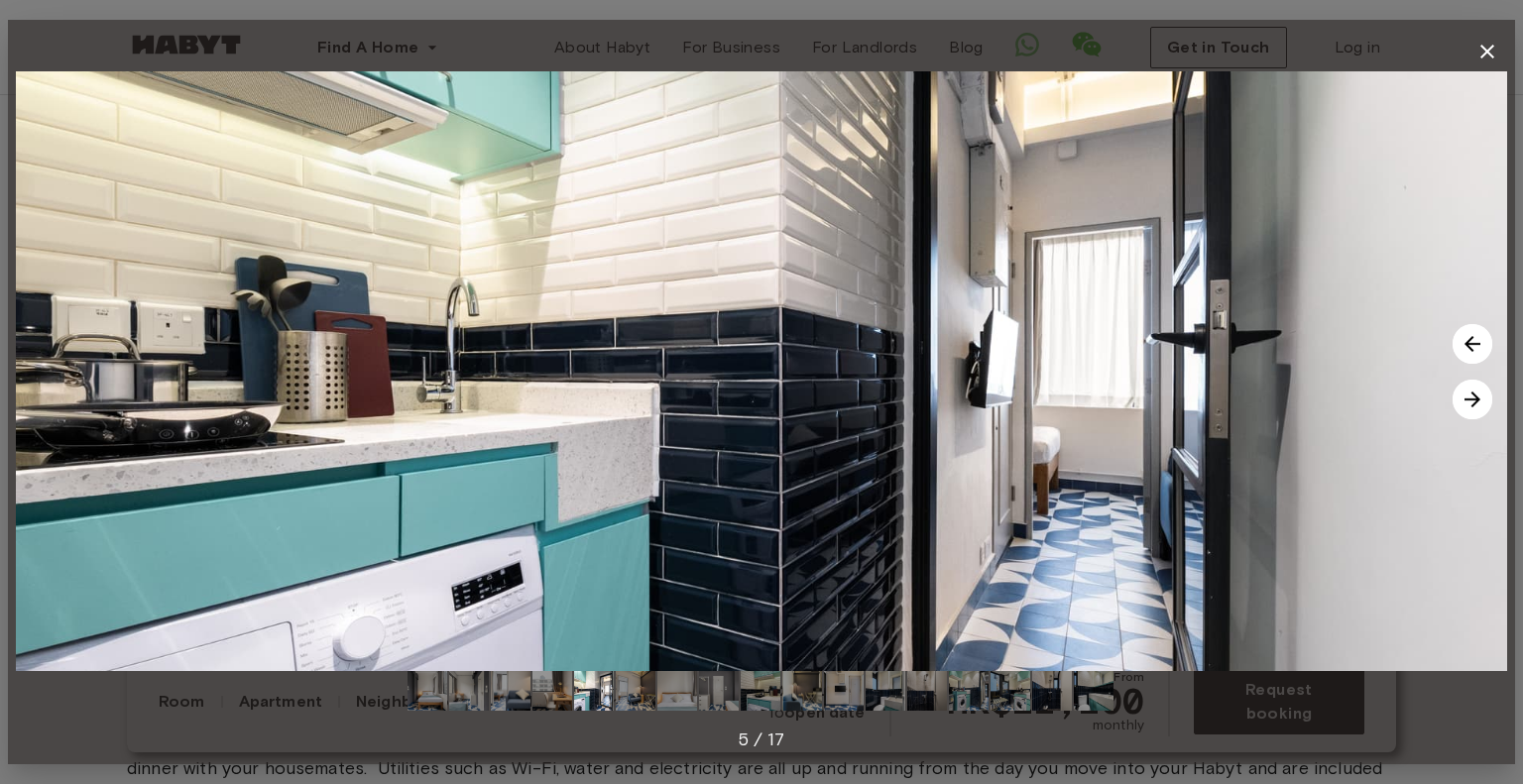 click at bounding box center [1472, 399] 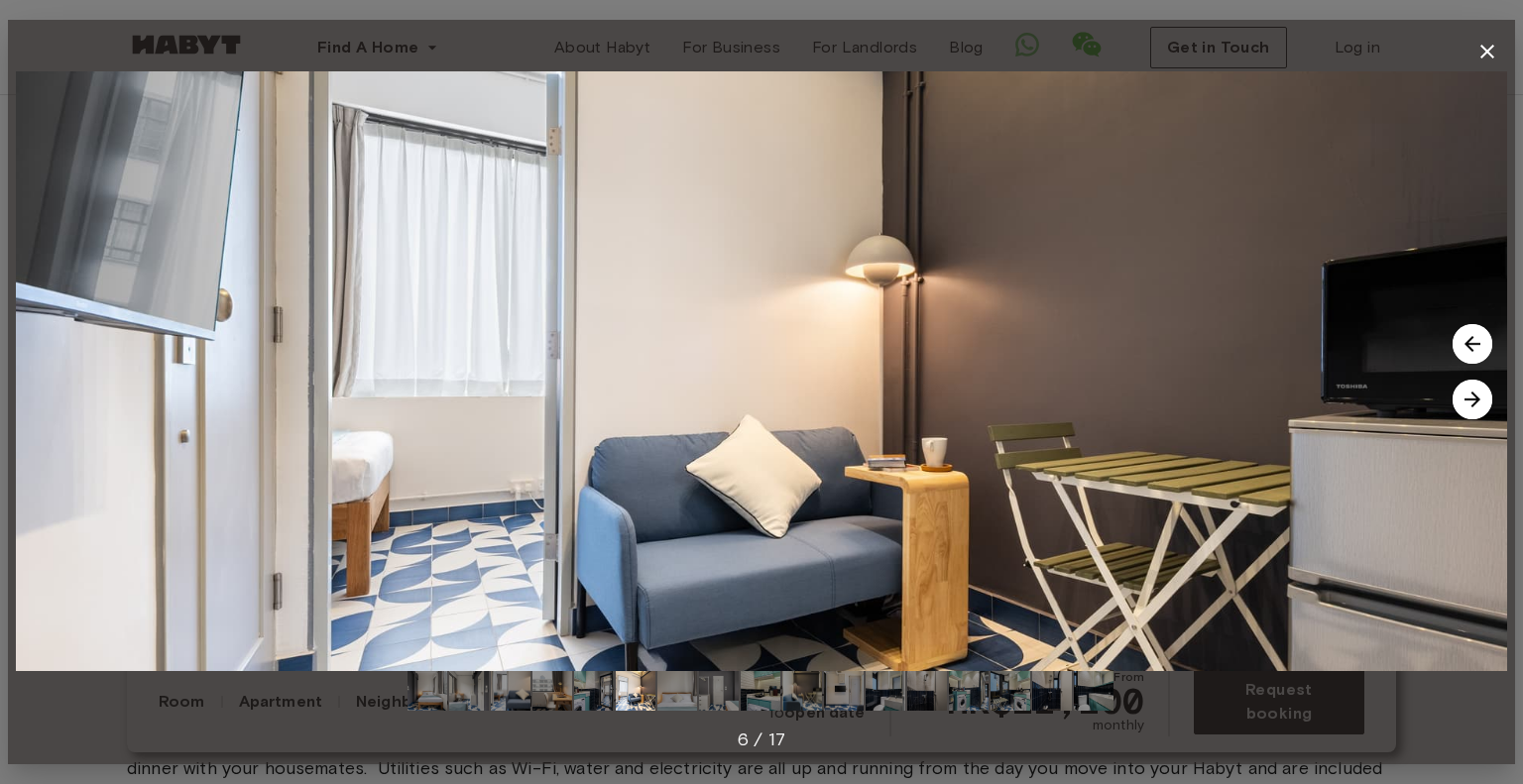 click at bounding box center (1472, 399) 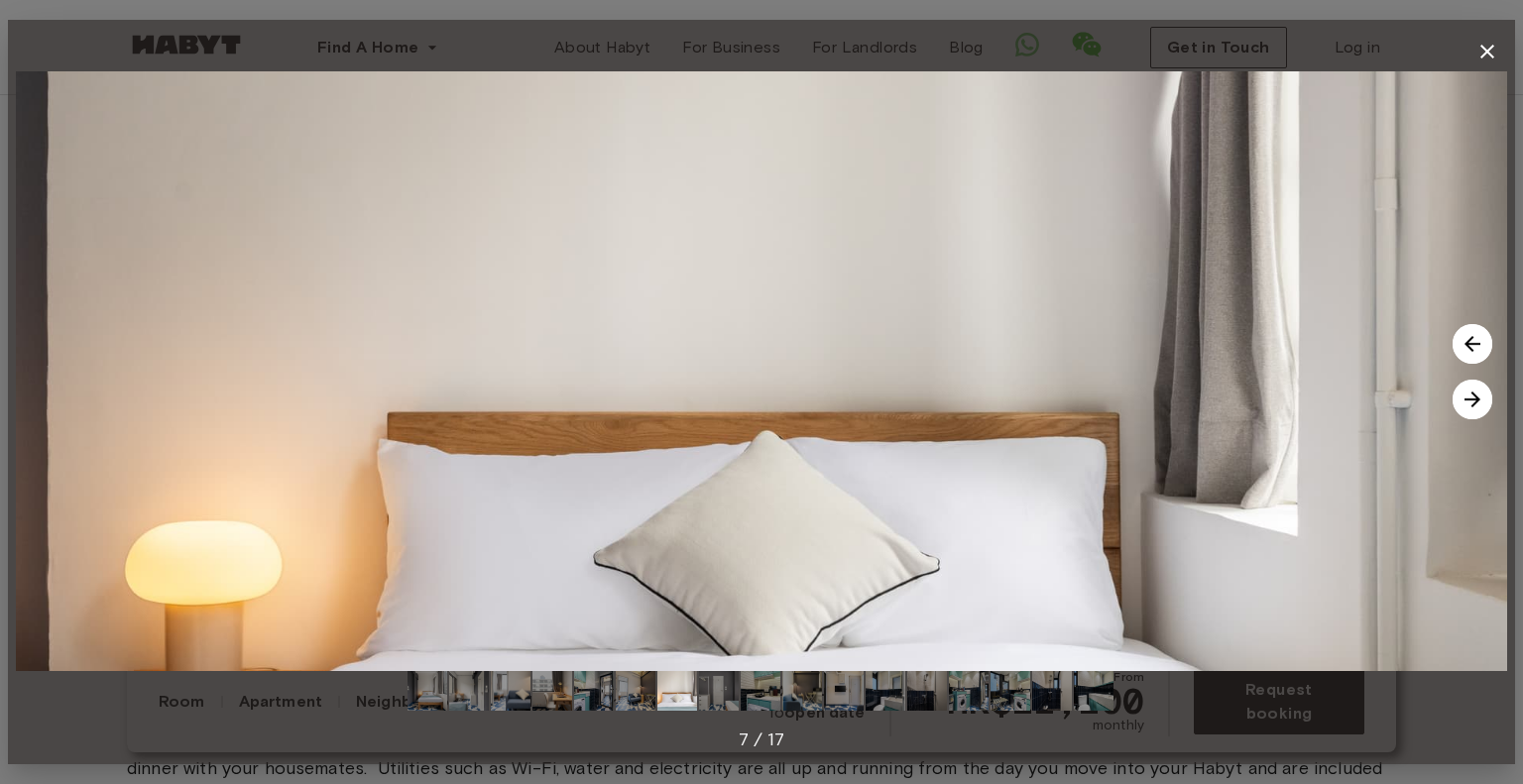 click at bounding box center (1472, 399) 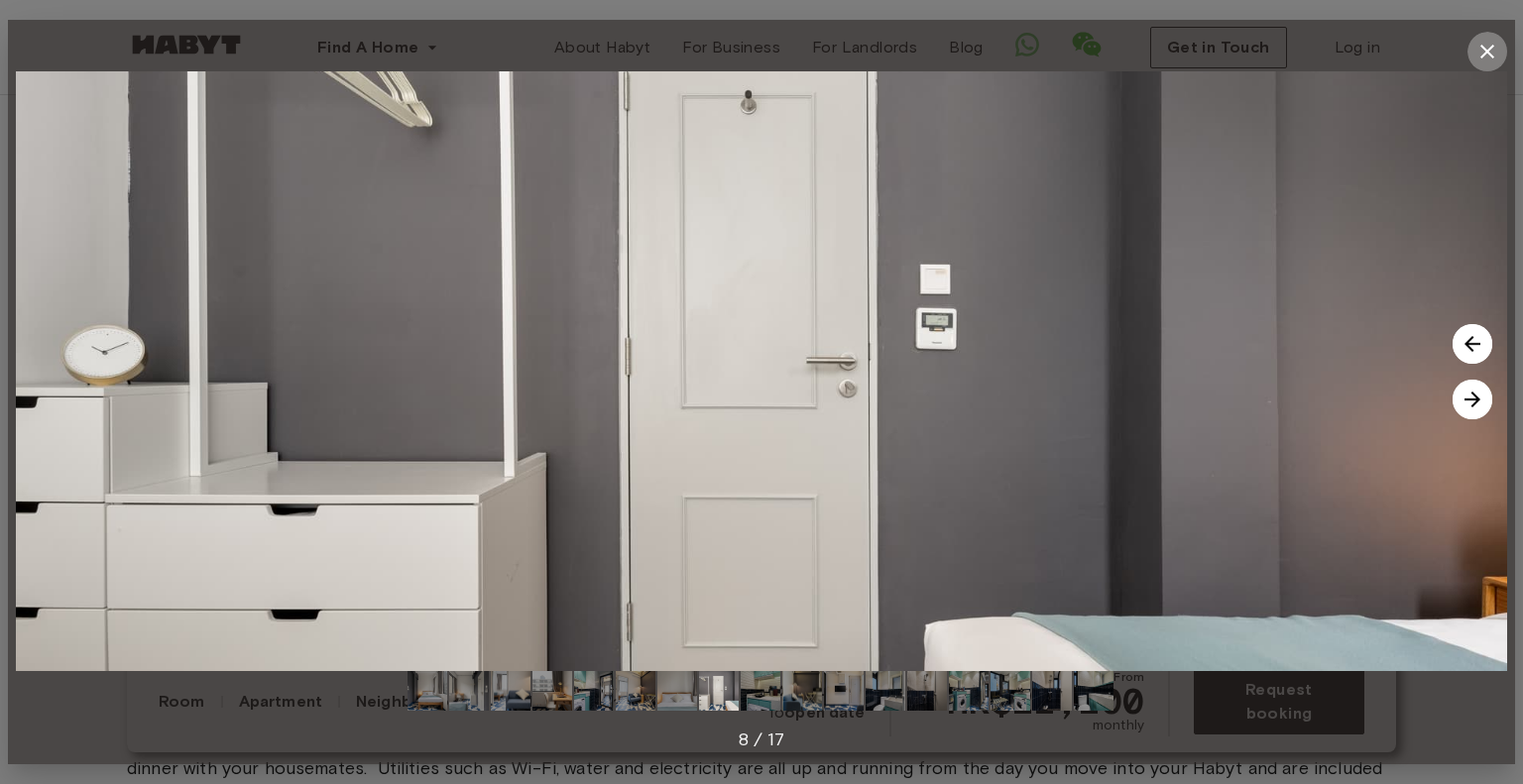click 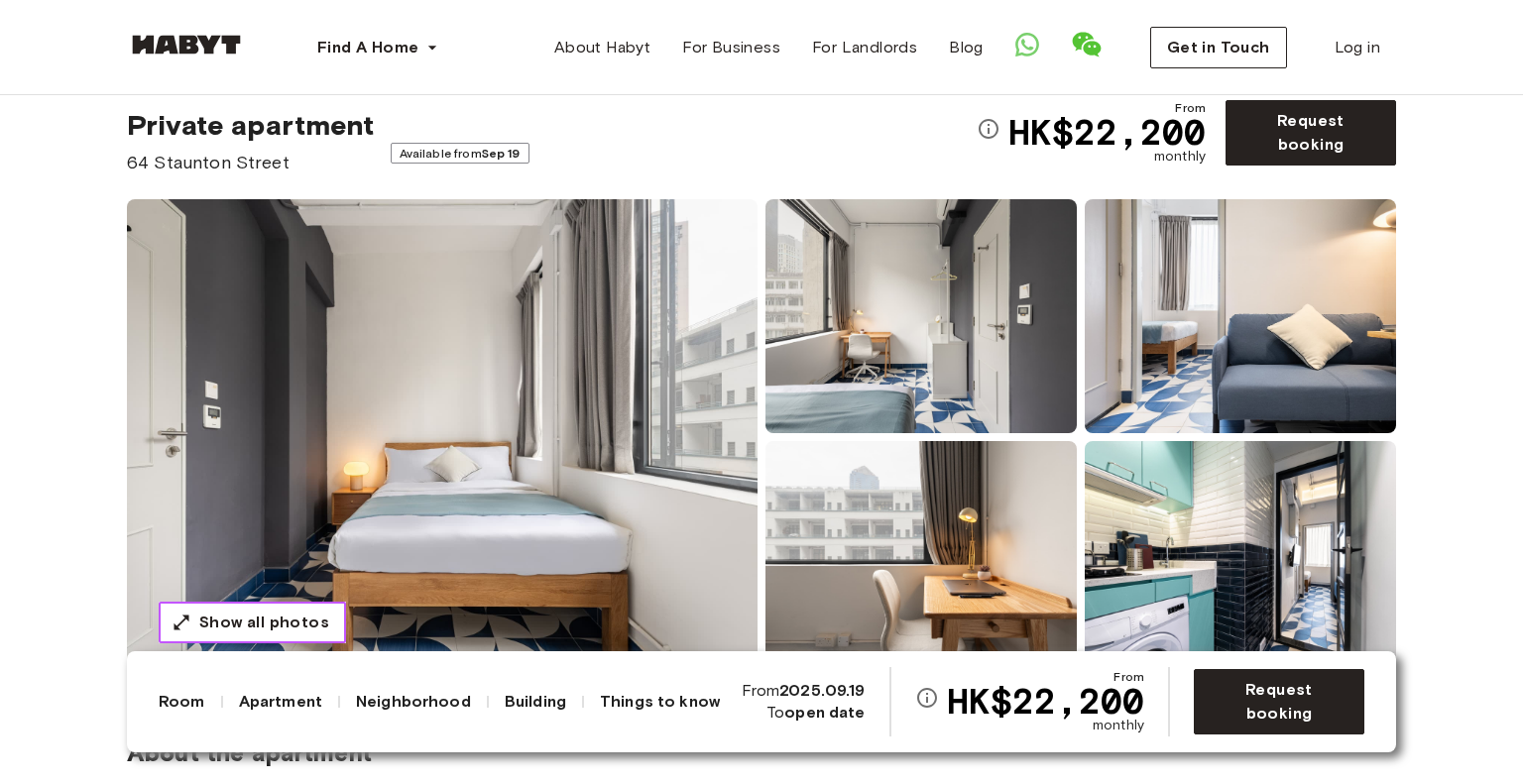 scroll, scrollTop: 0, scrollLeft: 0, axis: both 